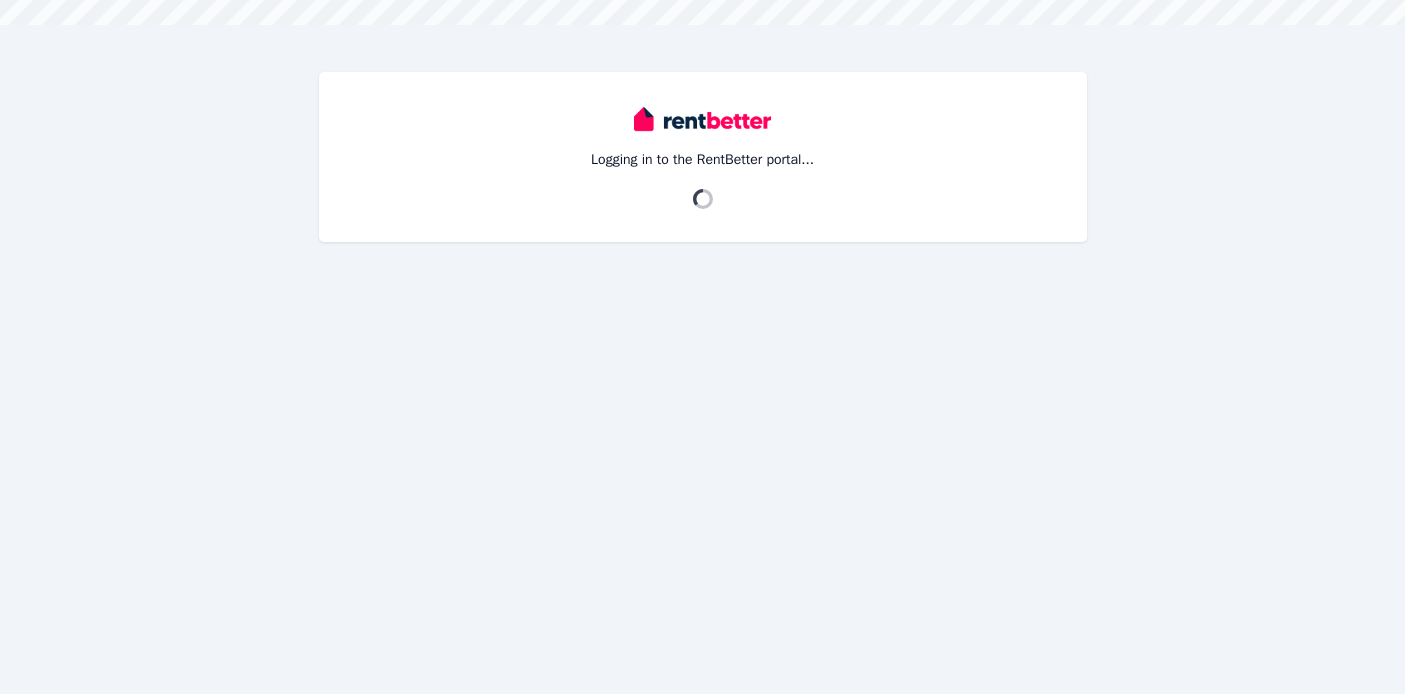 scroll, scrollTop: 0, scrollLeft: 0, axis: both 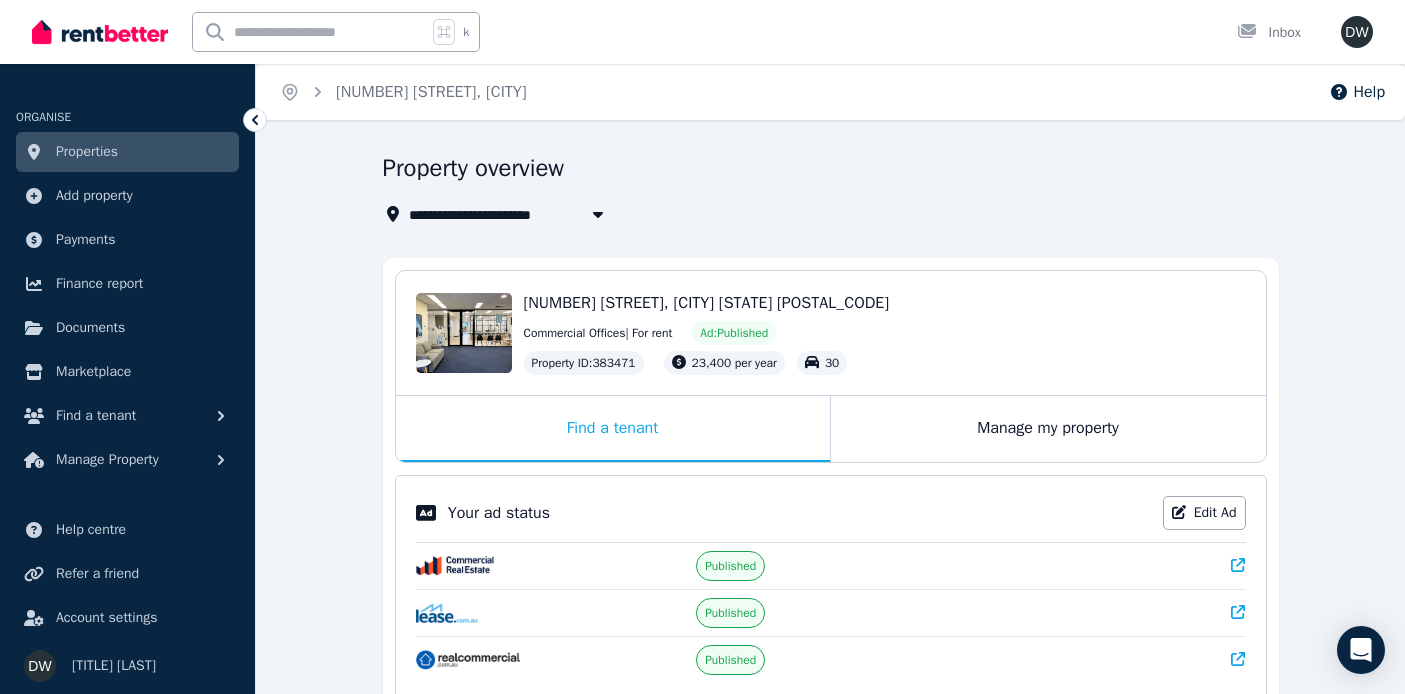 click on "Properties" at bounding box center [127, 152] 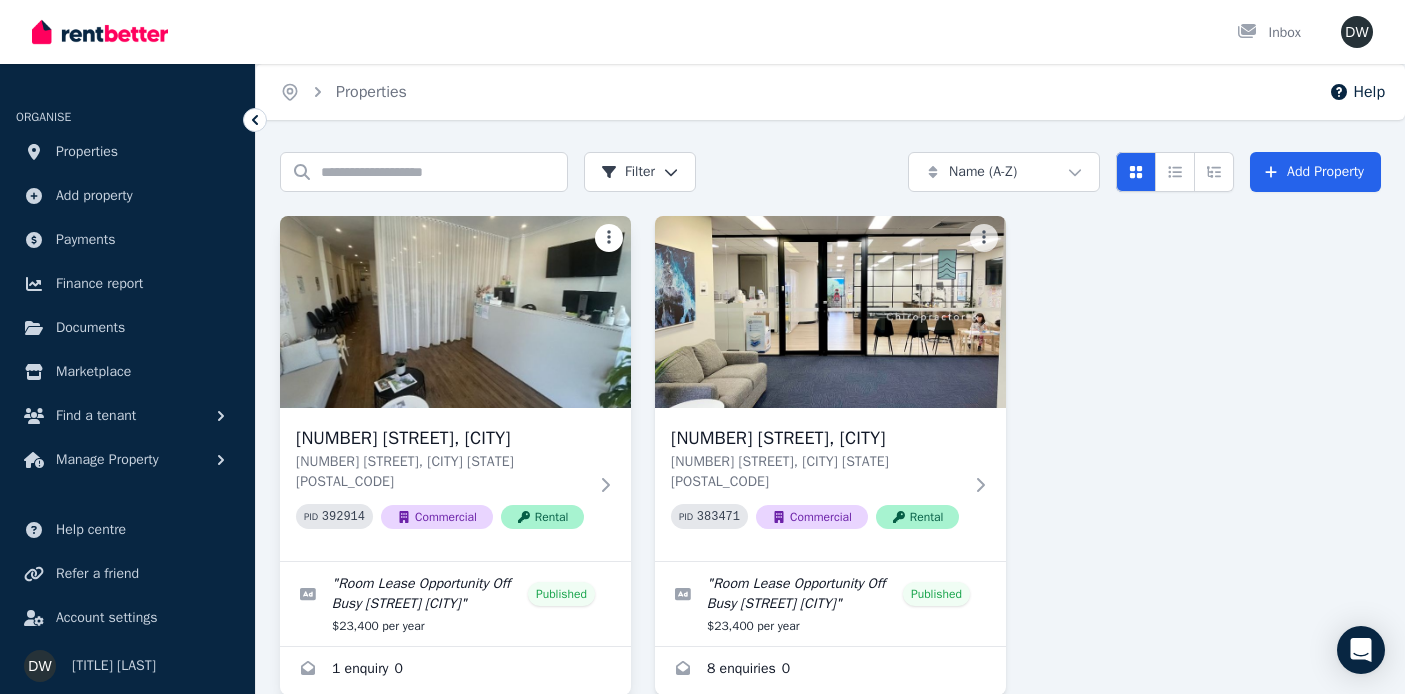 scroll, scrollTop: 91, scrollLeft: 0, axis: vertical 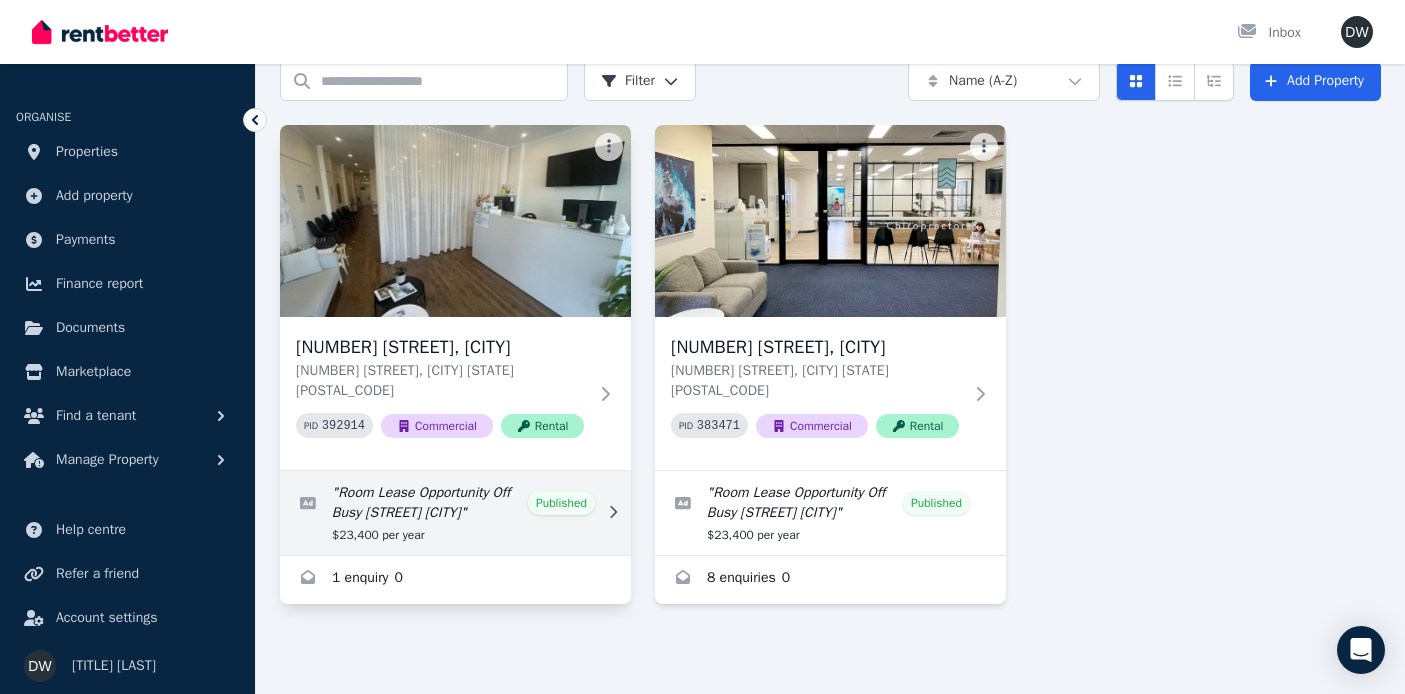 click at bounding box center [455, 513] 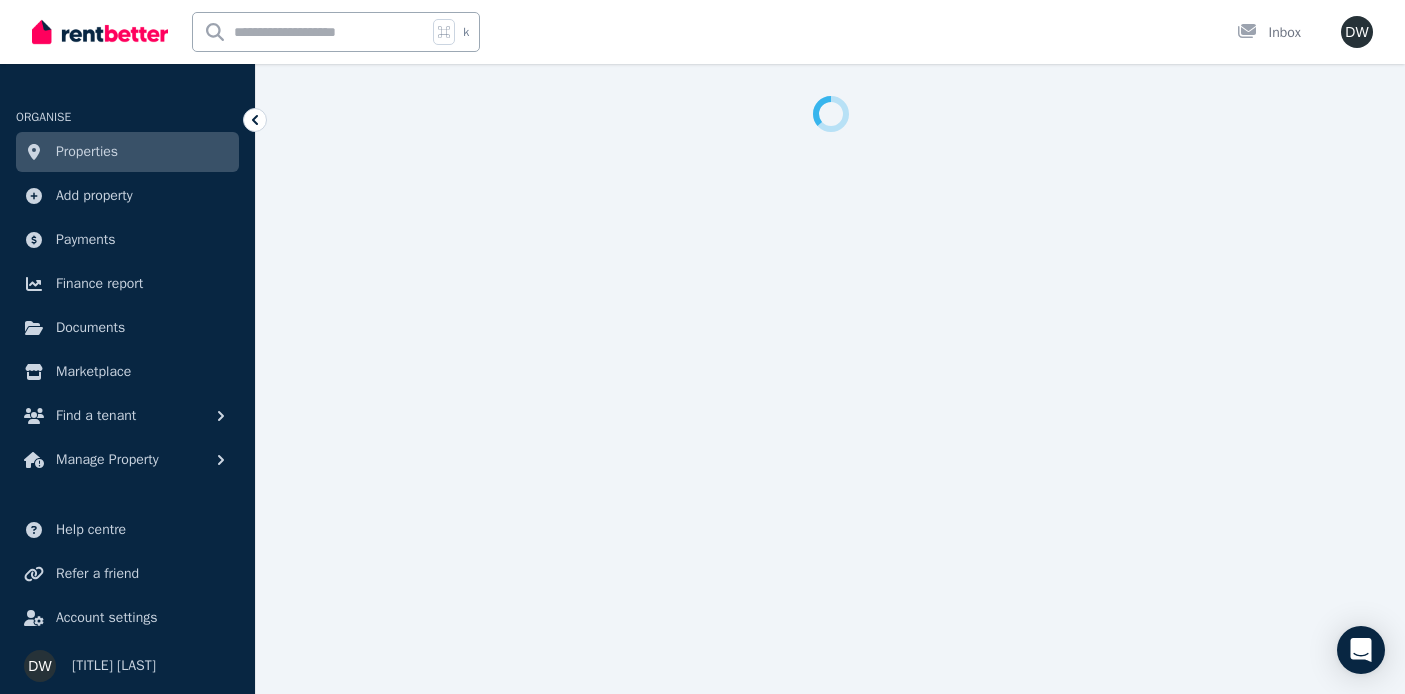 select on "**********" 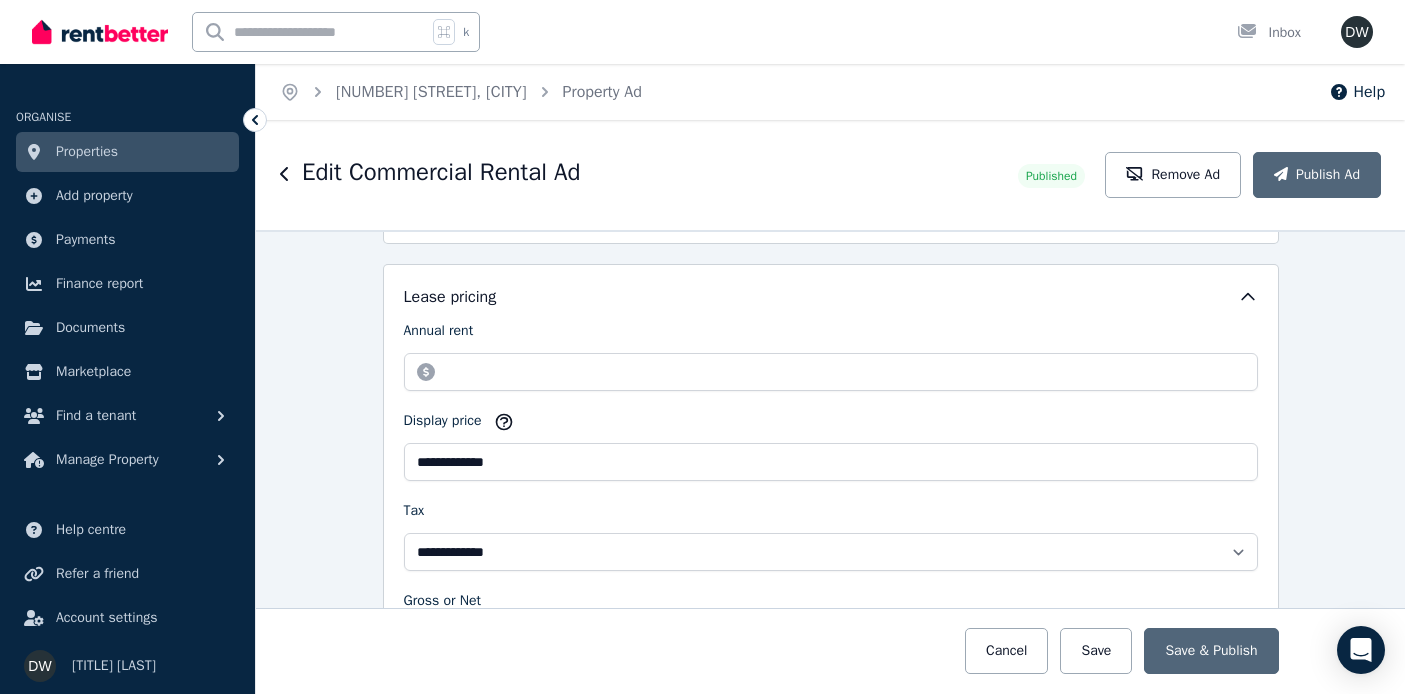 scroll, scrollTop: 565, scrollLeft: 0, axis: vertical 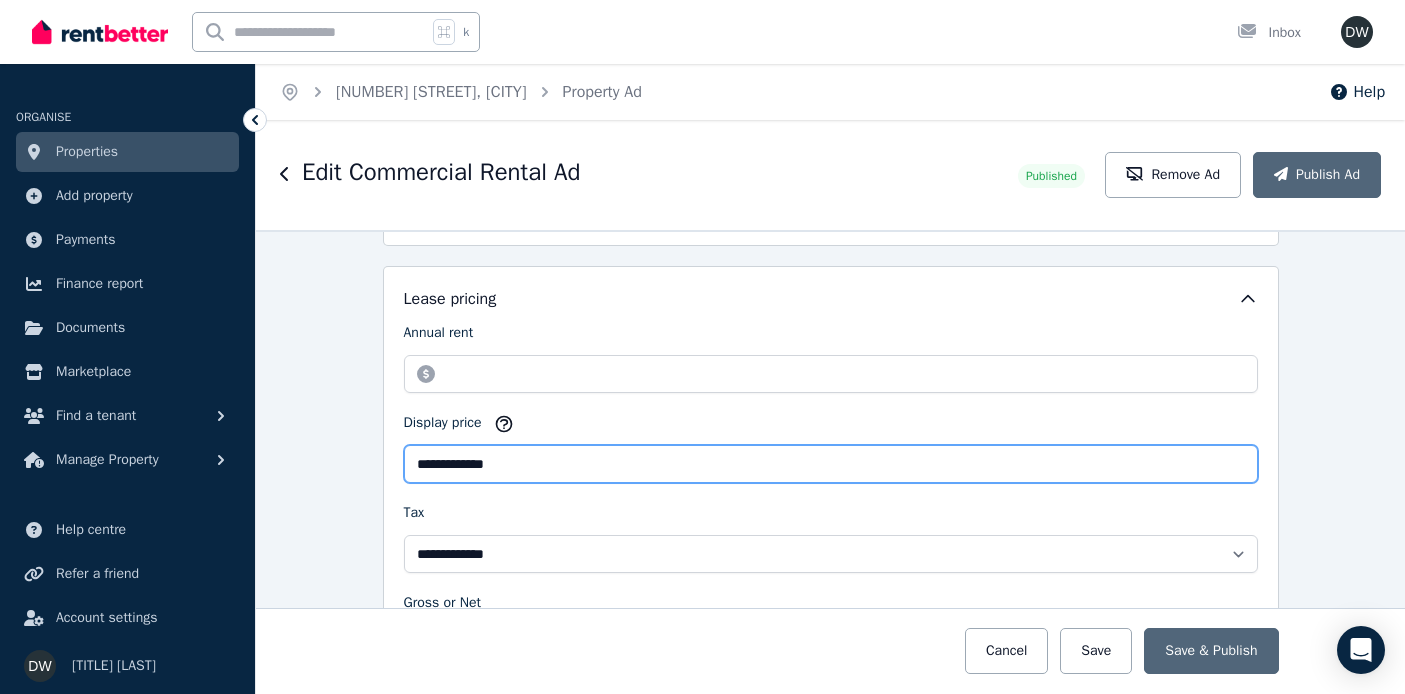 click on "**********" at bounding box center [831, 464] 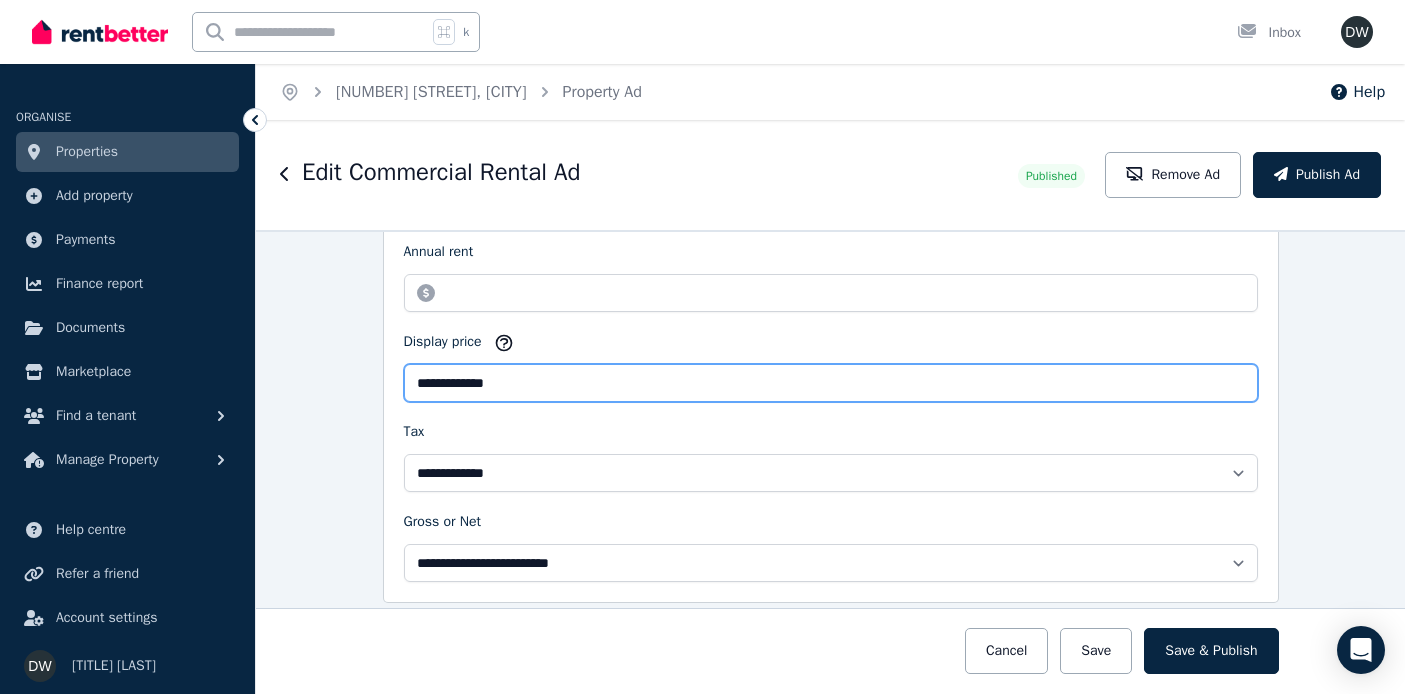 scroll, scrollTop: 645, scrollLeft: 0, axis: vertical 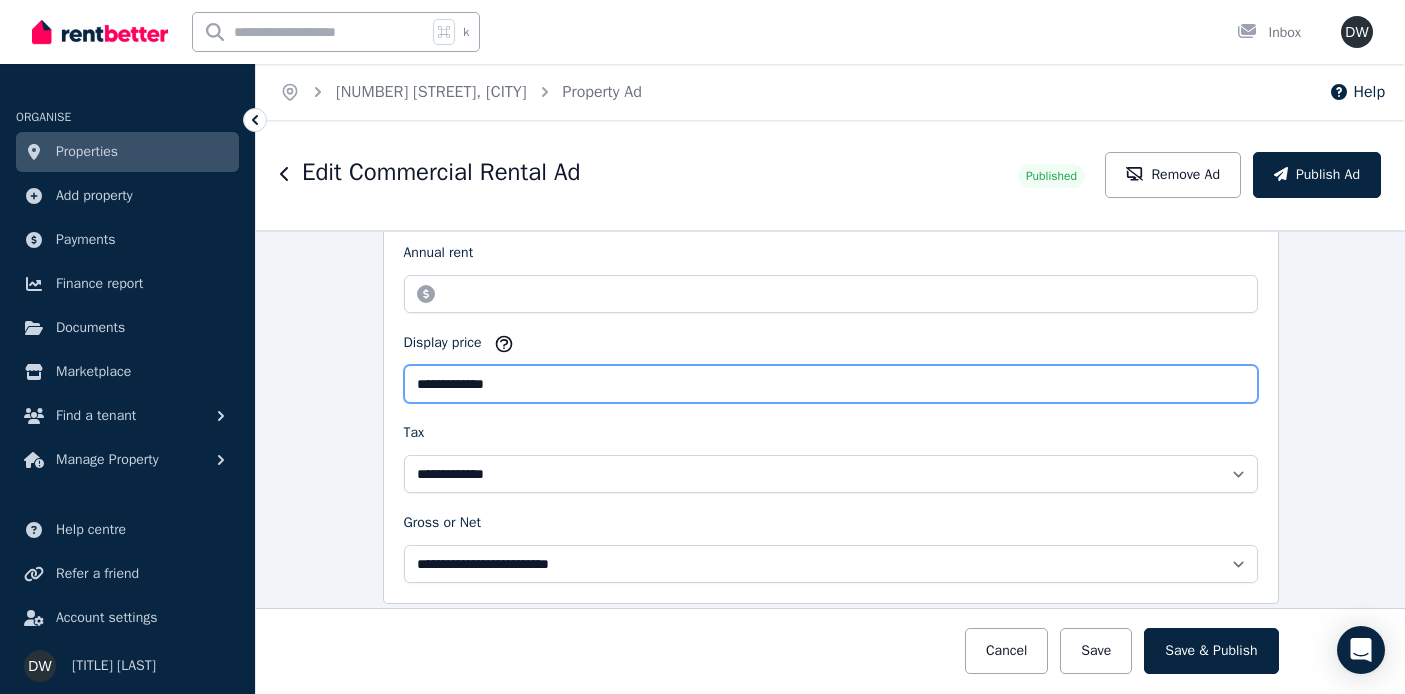 type on "**********" 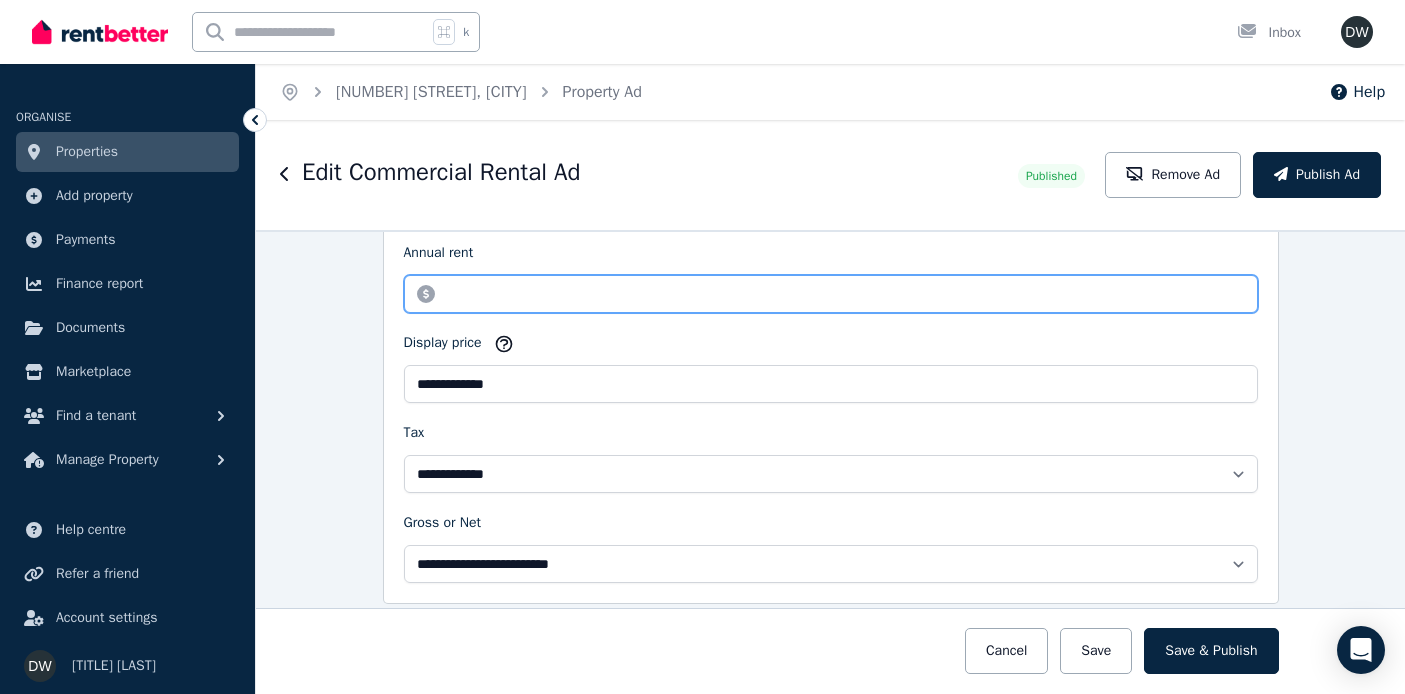 click on "********" at bounding box center [831, 294] 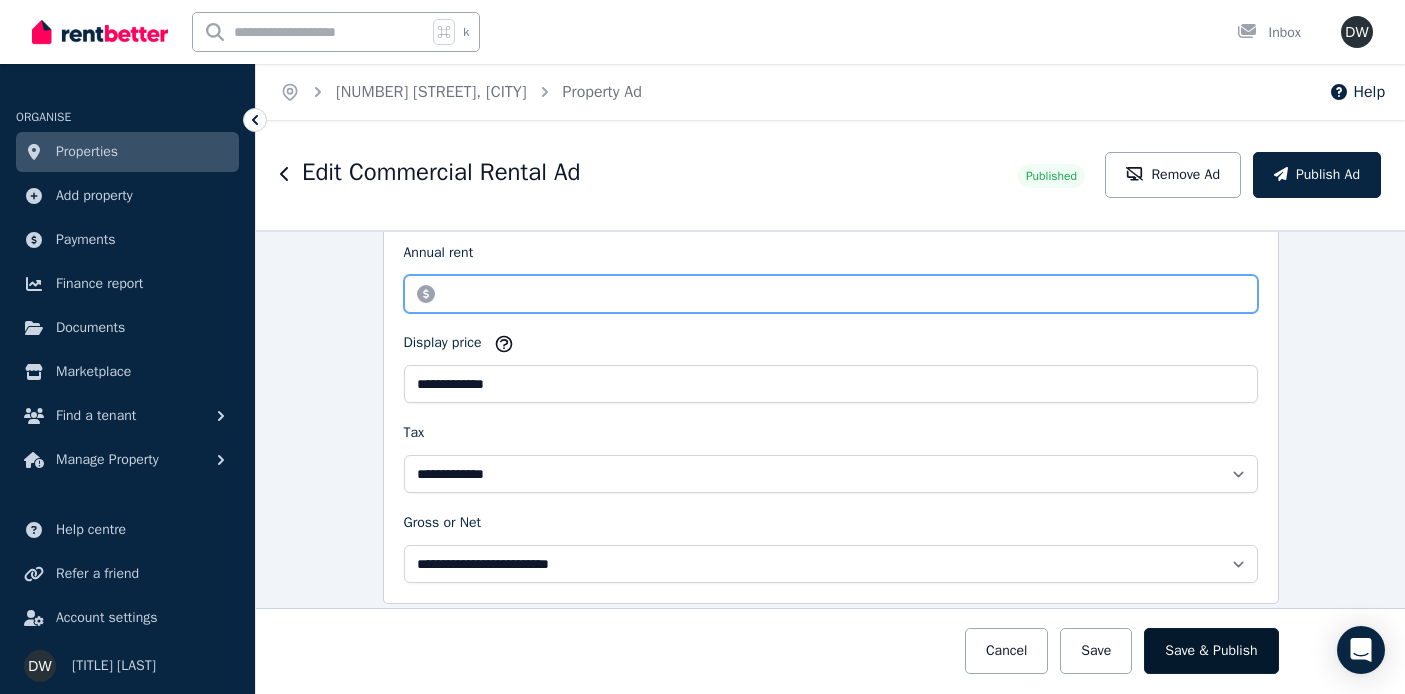 type on "*****" 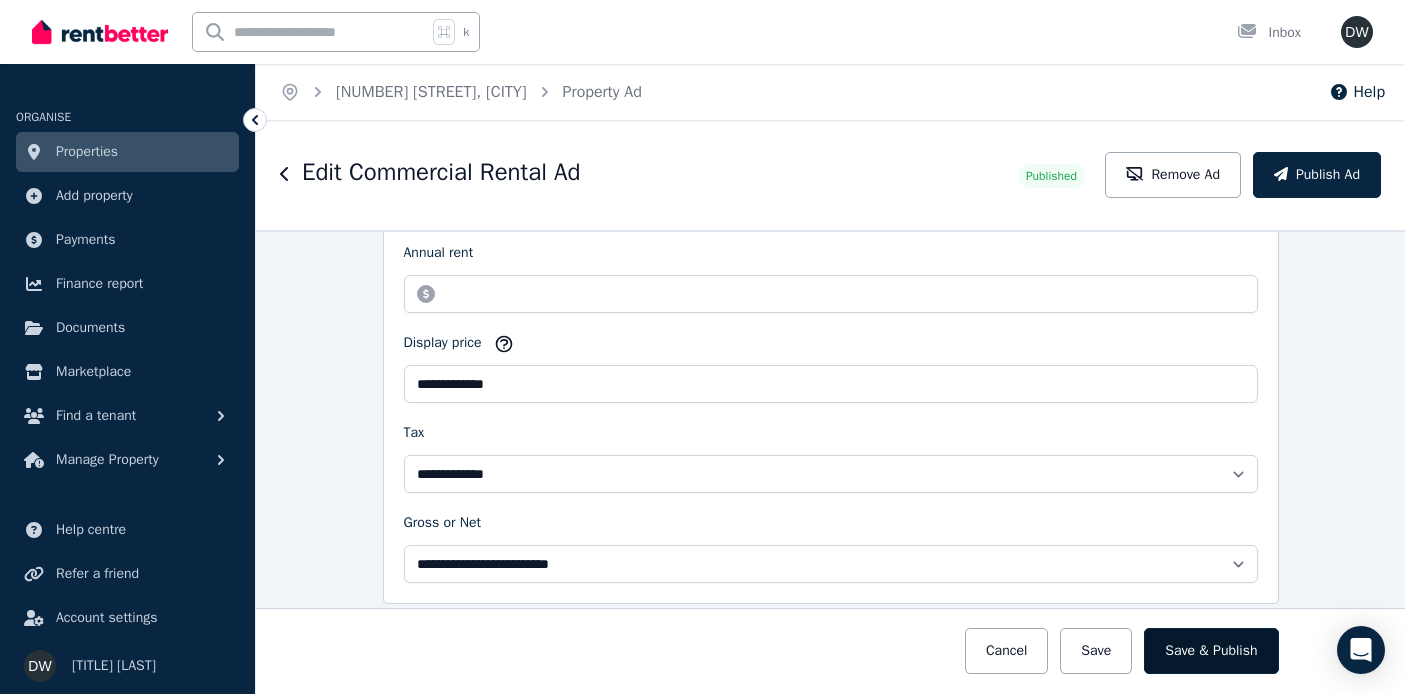 click on "Save & Publish" at bounding box center [1211, 651] 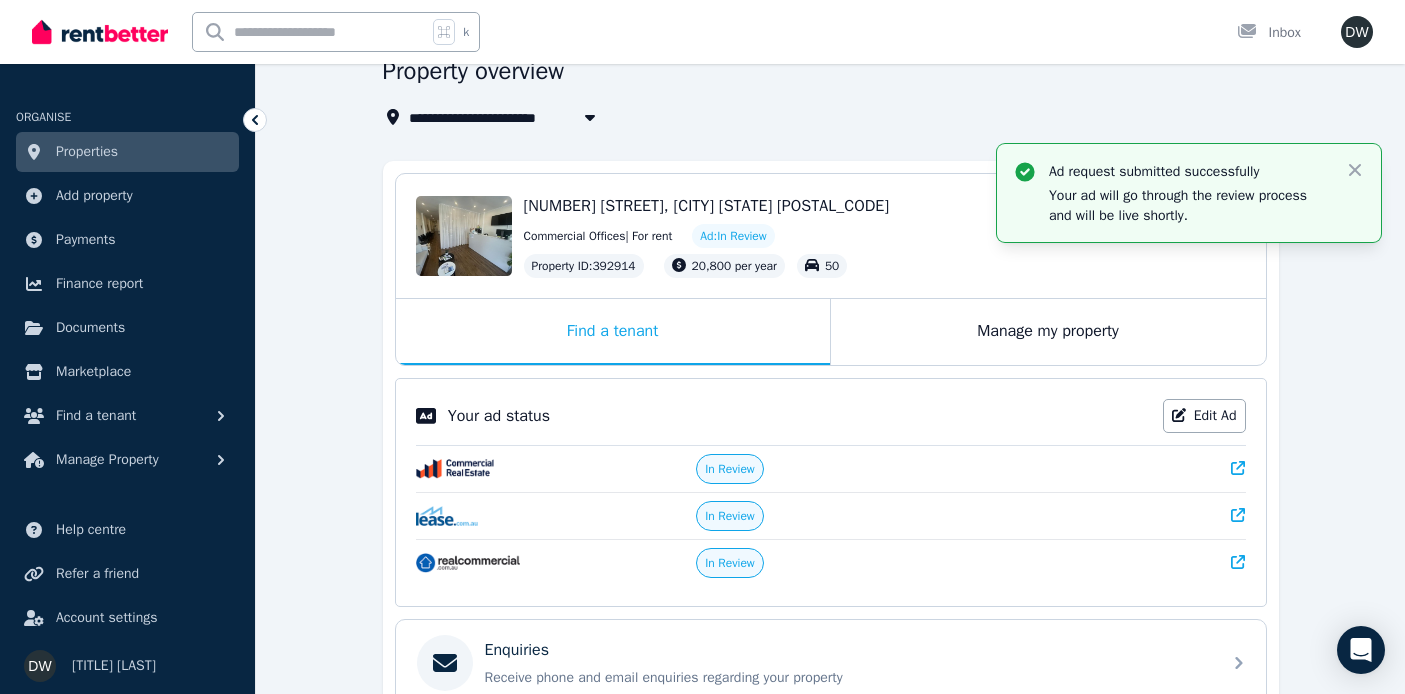scroll, scrollTop: 91, scrollLeft: 0, axis: vertical 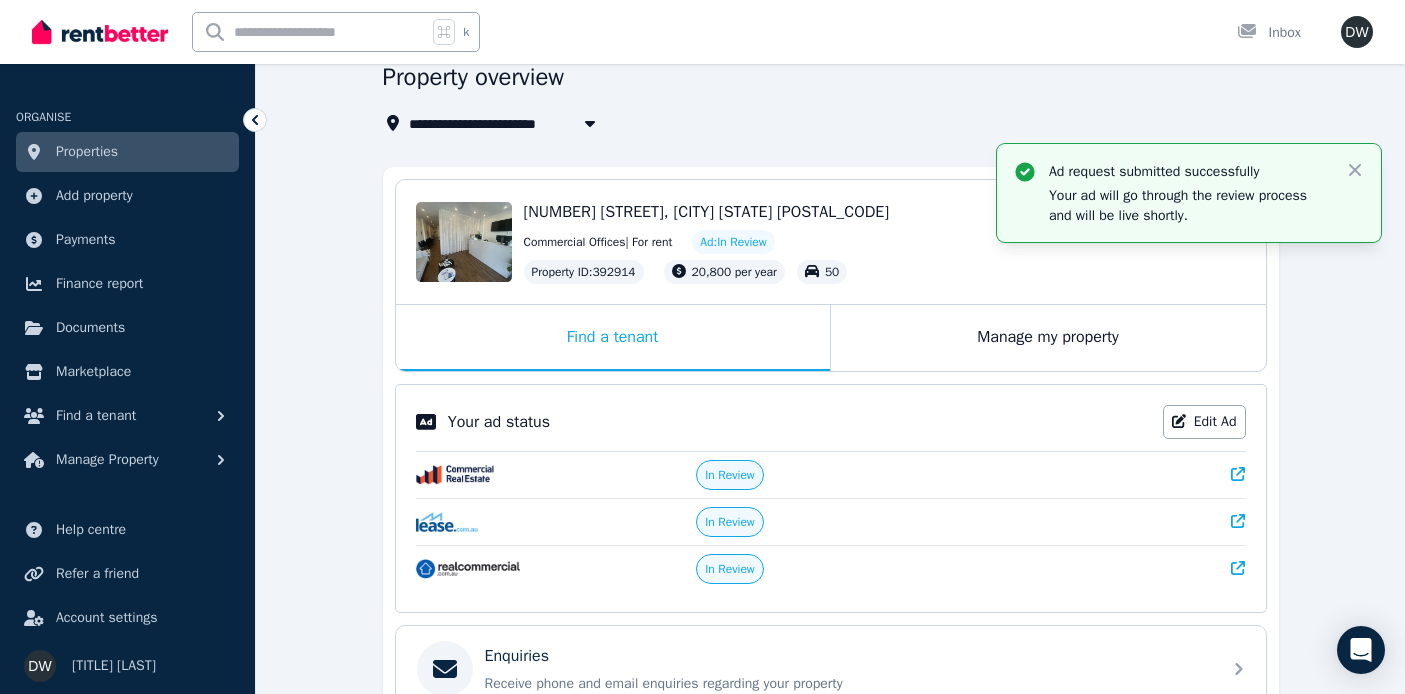 click on "Properties" at bounding box center [87, 152] 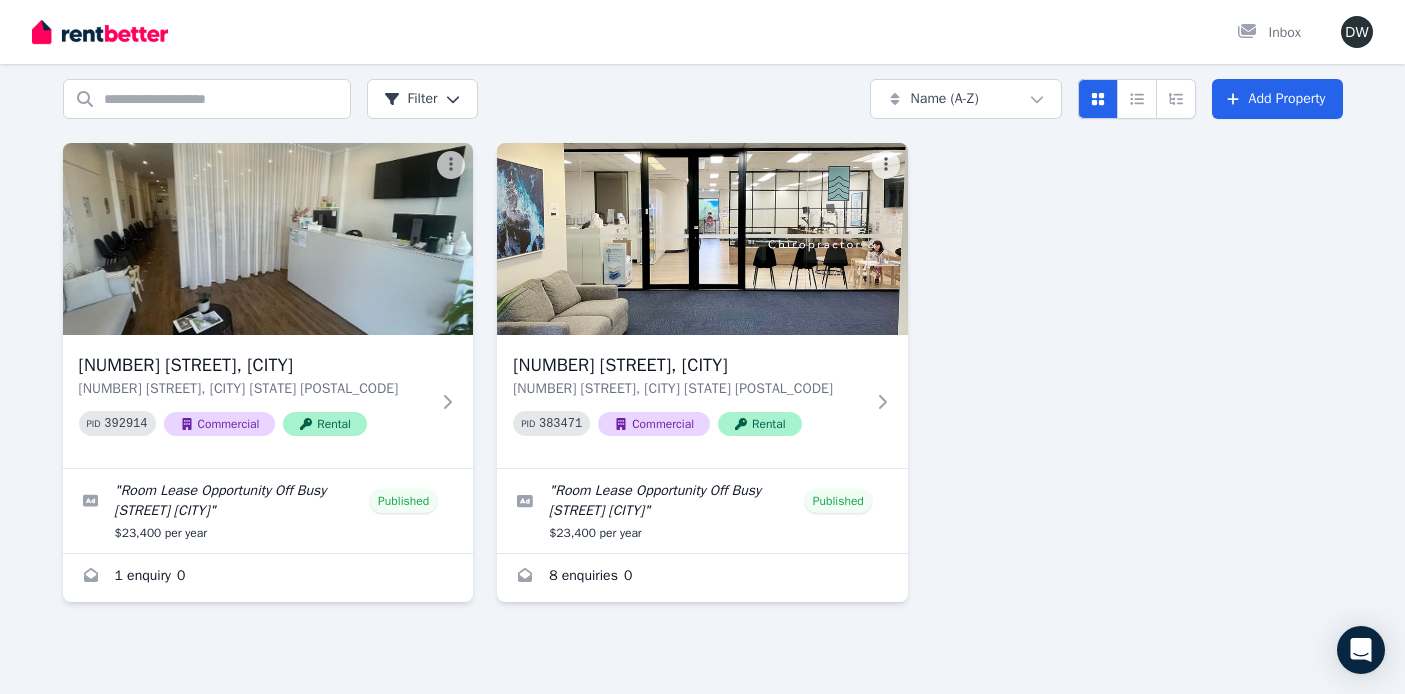 scroll, scrollTop: 0, scrollLeft: 0, axis: both 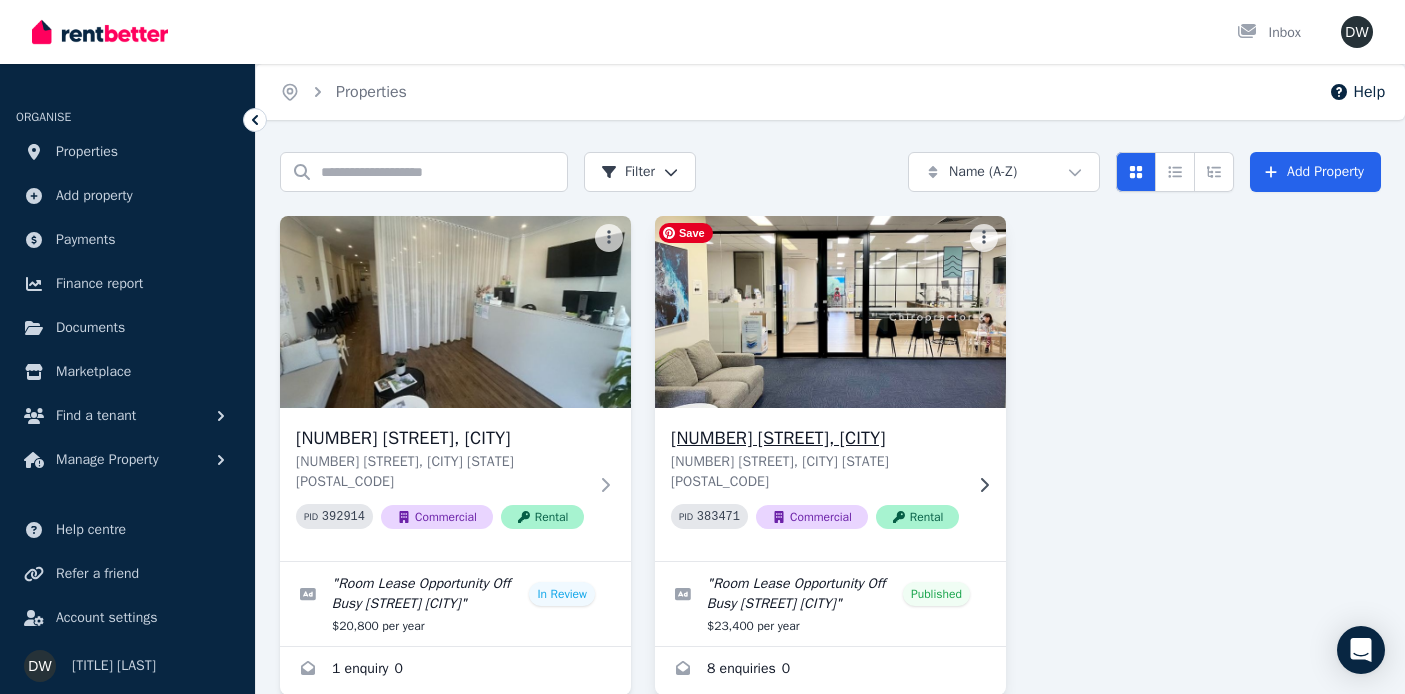 click at bounding box center [830, 312] 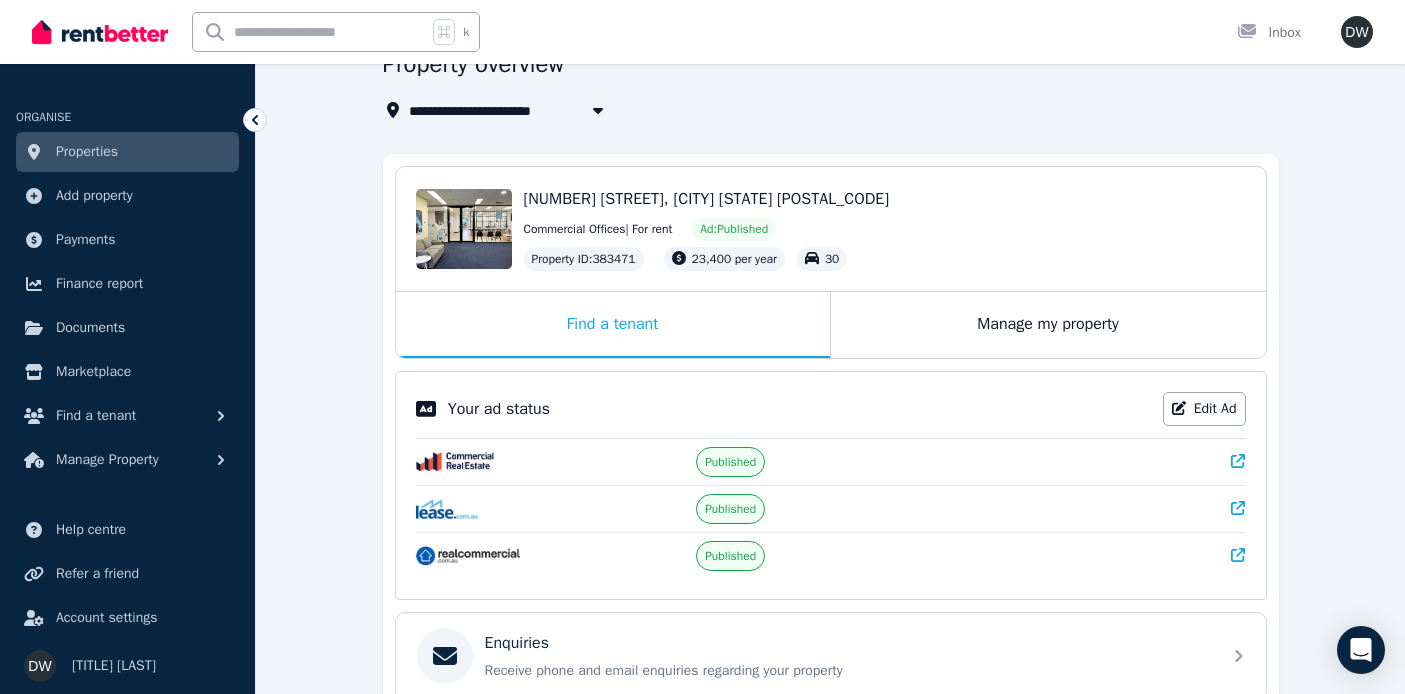 scroll, scrollTop: 87, scrollLeft: 0, axis: vertical 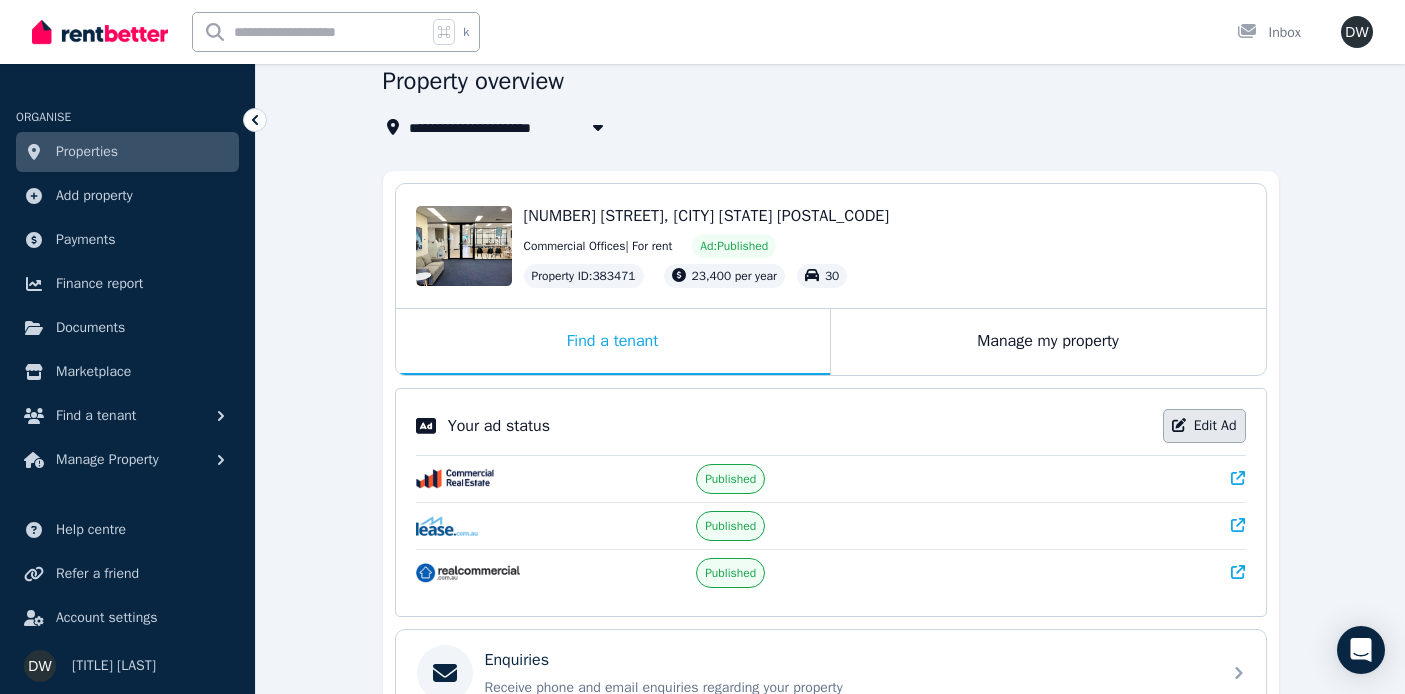 click on "Edit Ad" at bounding box center (1204, 426) 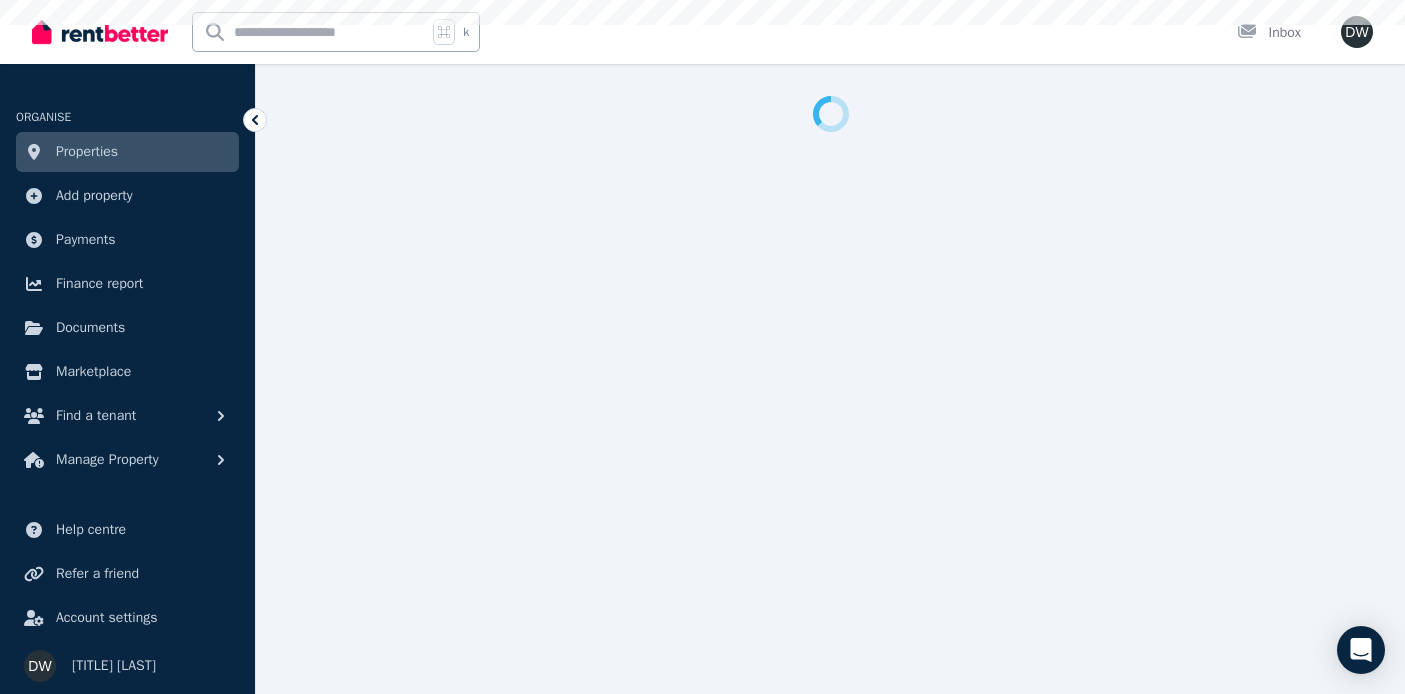 scroll, scrollTop: 0, scrollLeft: 0, axis: both 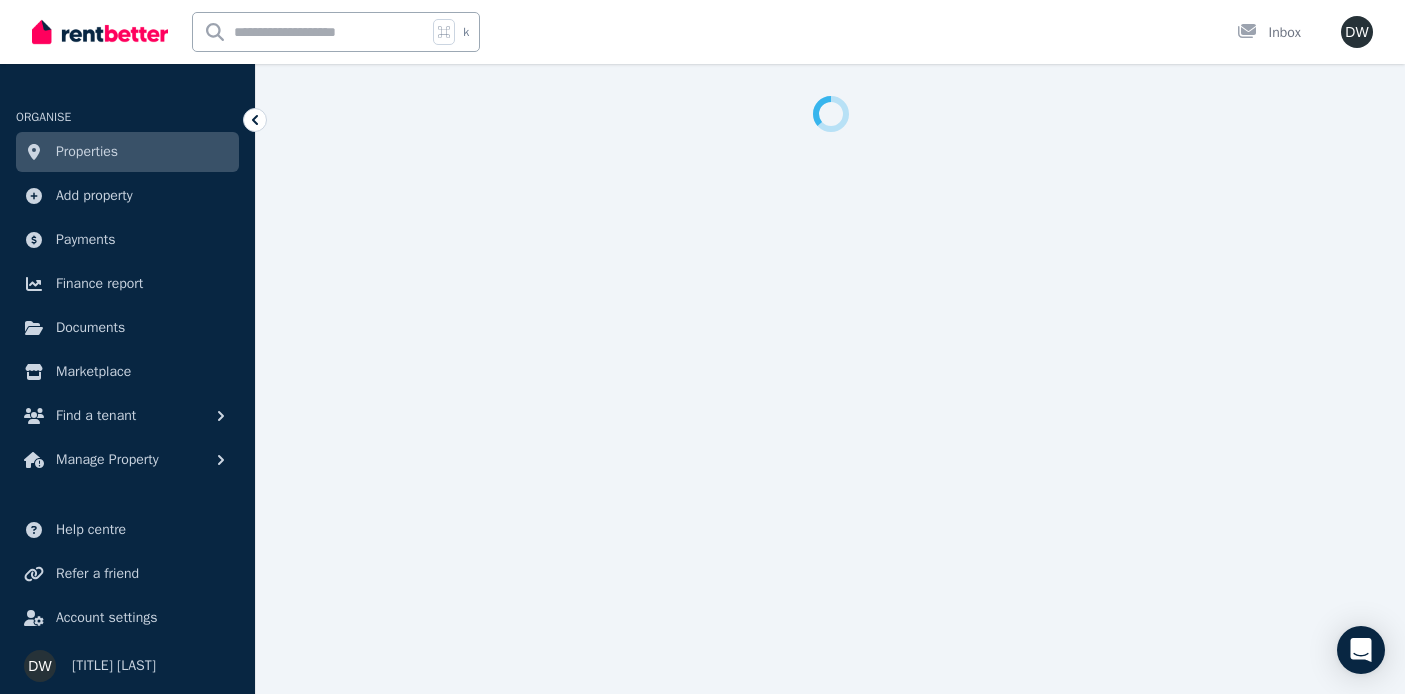 select on "**********" 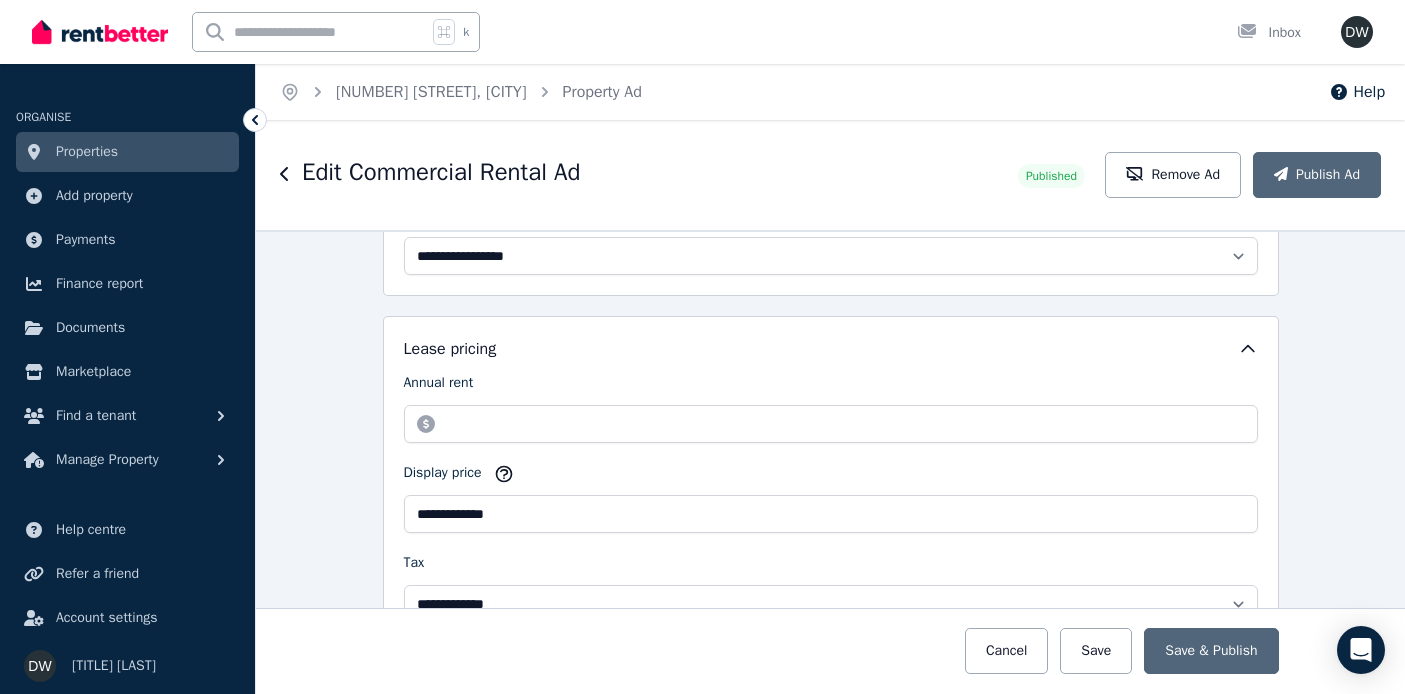 scroll, scrollTop: 550, scrollLeft: 0, axis: vertical 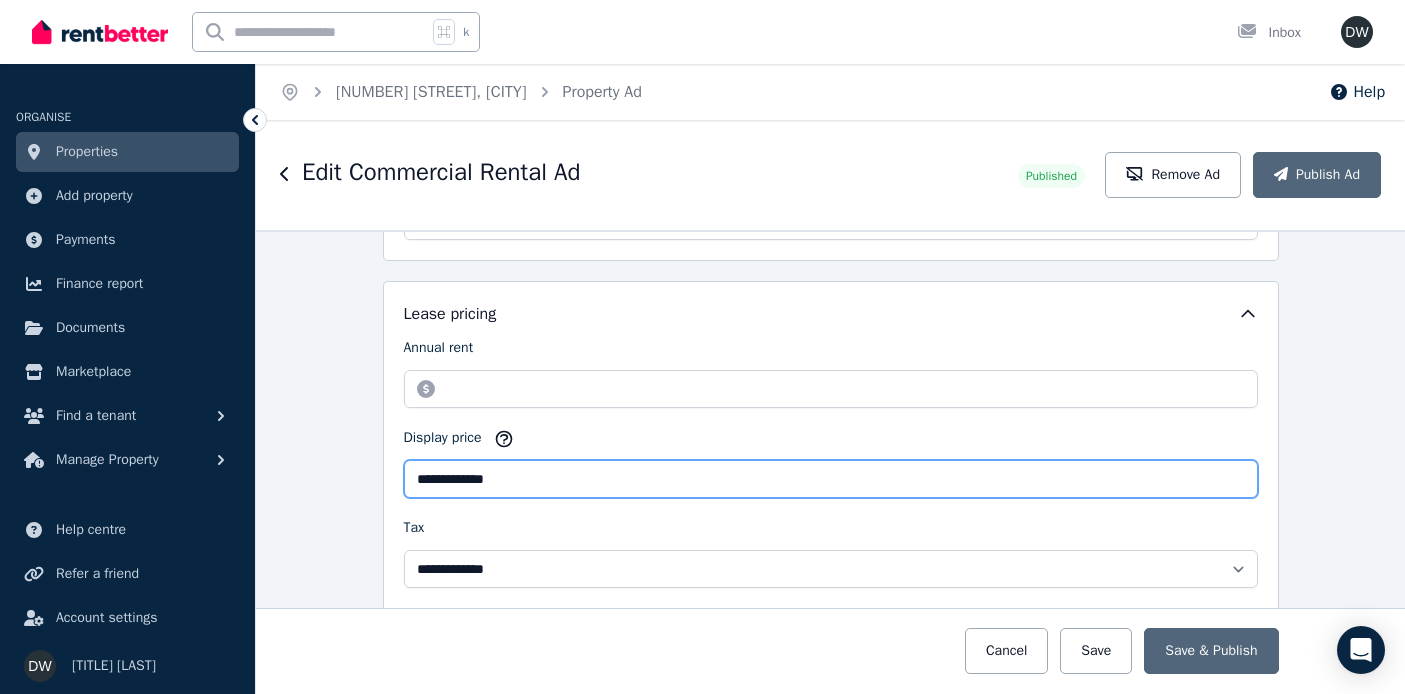 click on "**********" at bounding box center (831, 479) 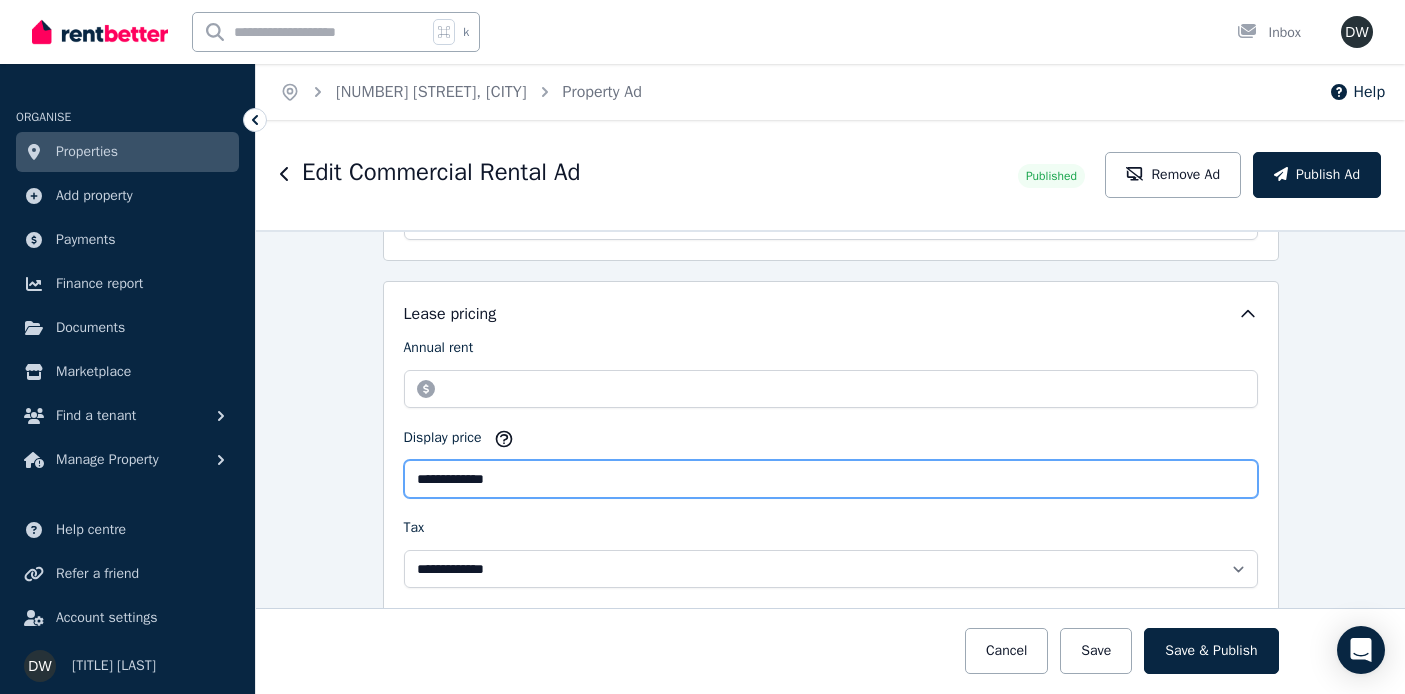 type on "**********" 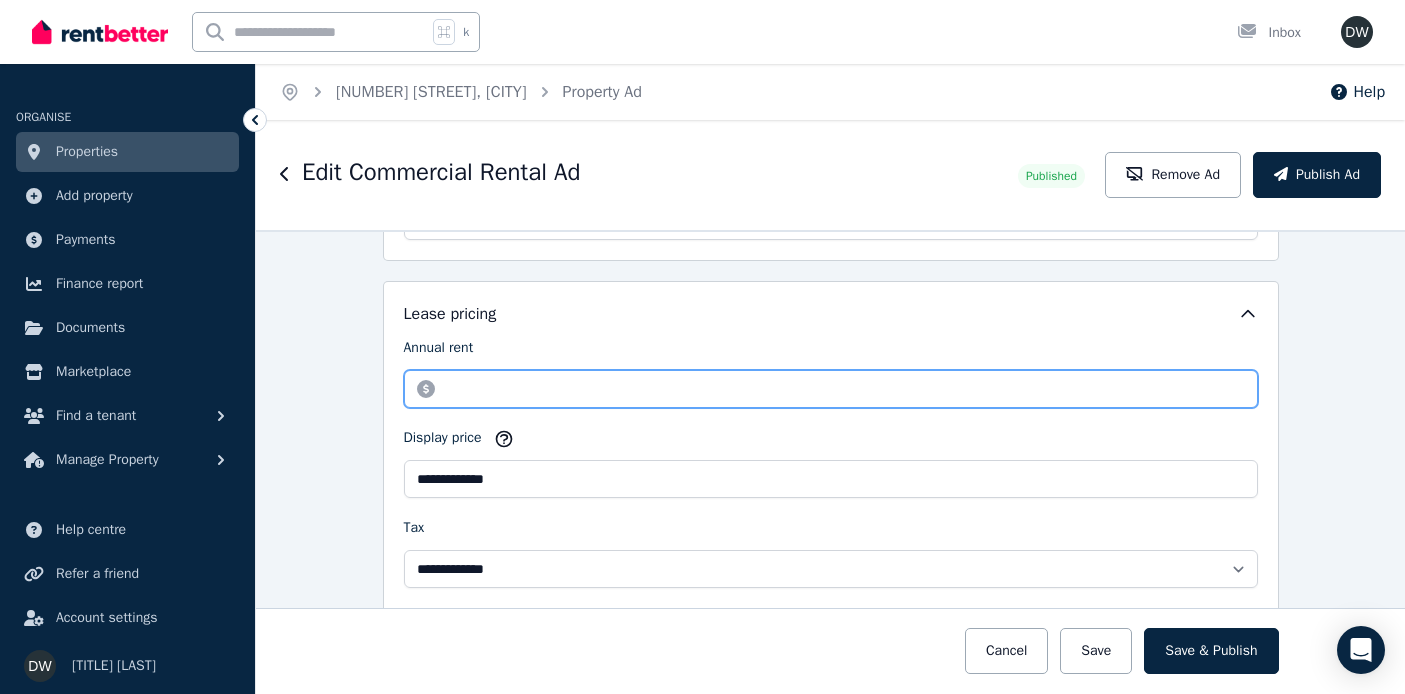 click on "********" at bounding box center [831, 389] 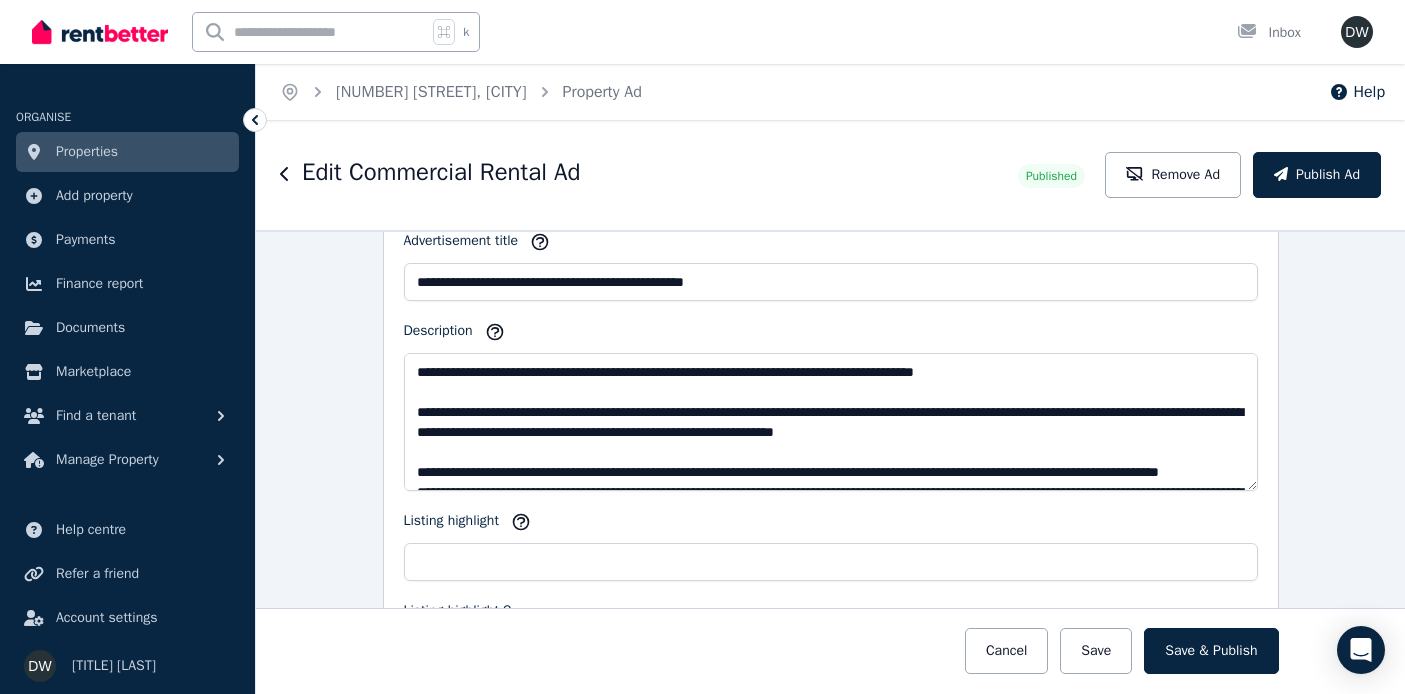 scroll, scrollTop: 1894, scrollLeft: 0, axis: vertical 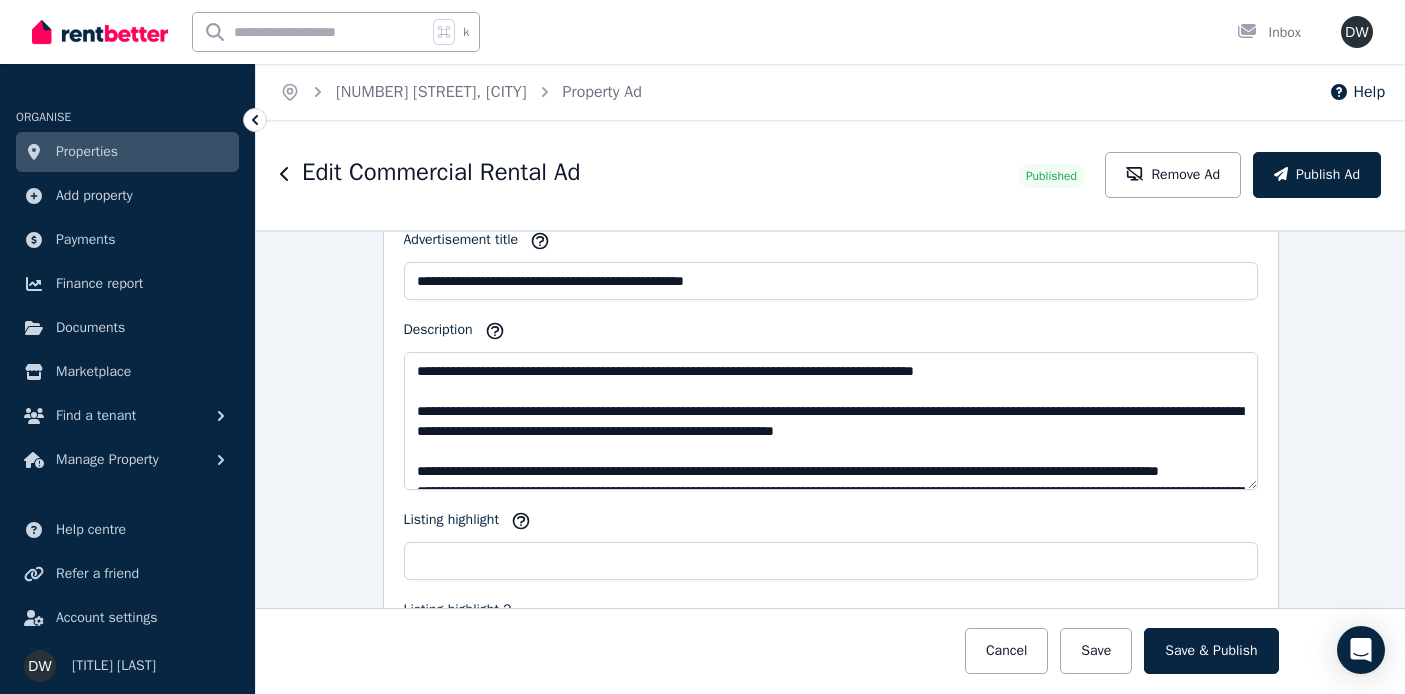 type on "*****" 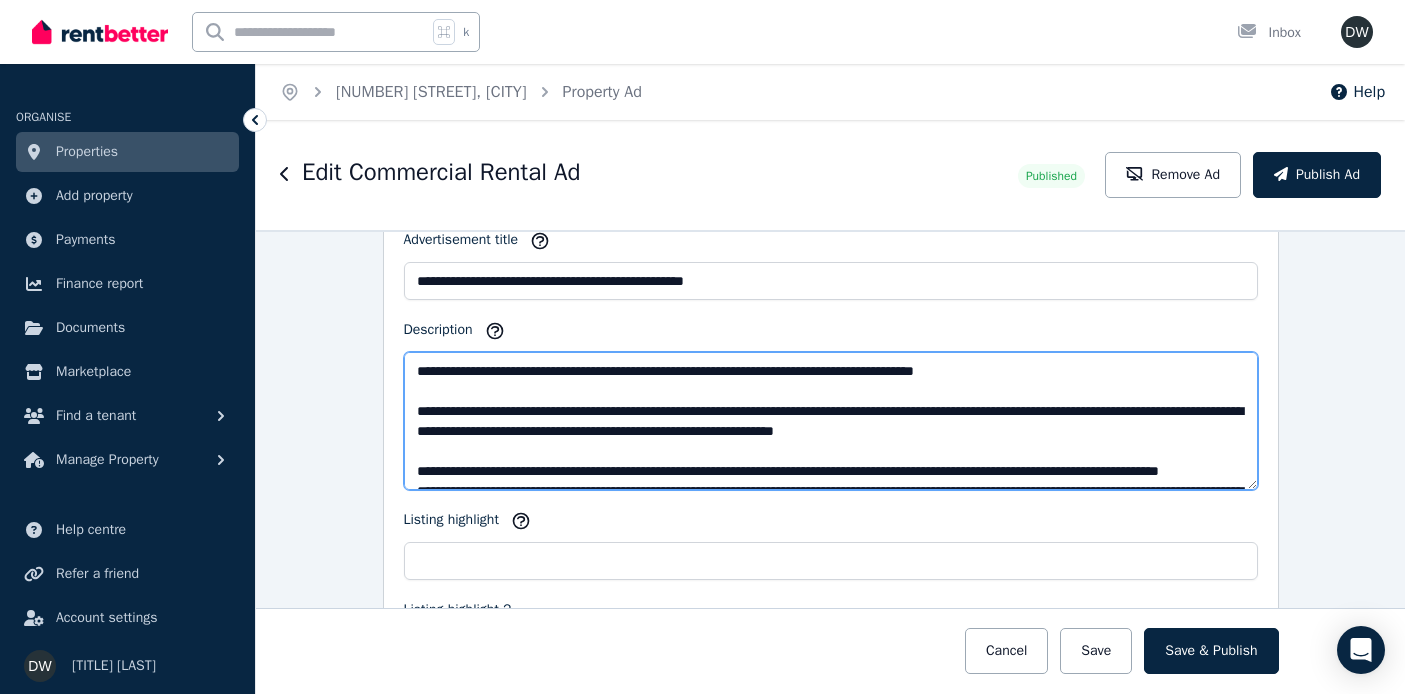 click on "Description" at bounding box center [831, 421] 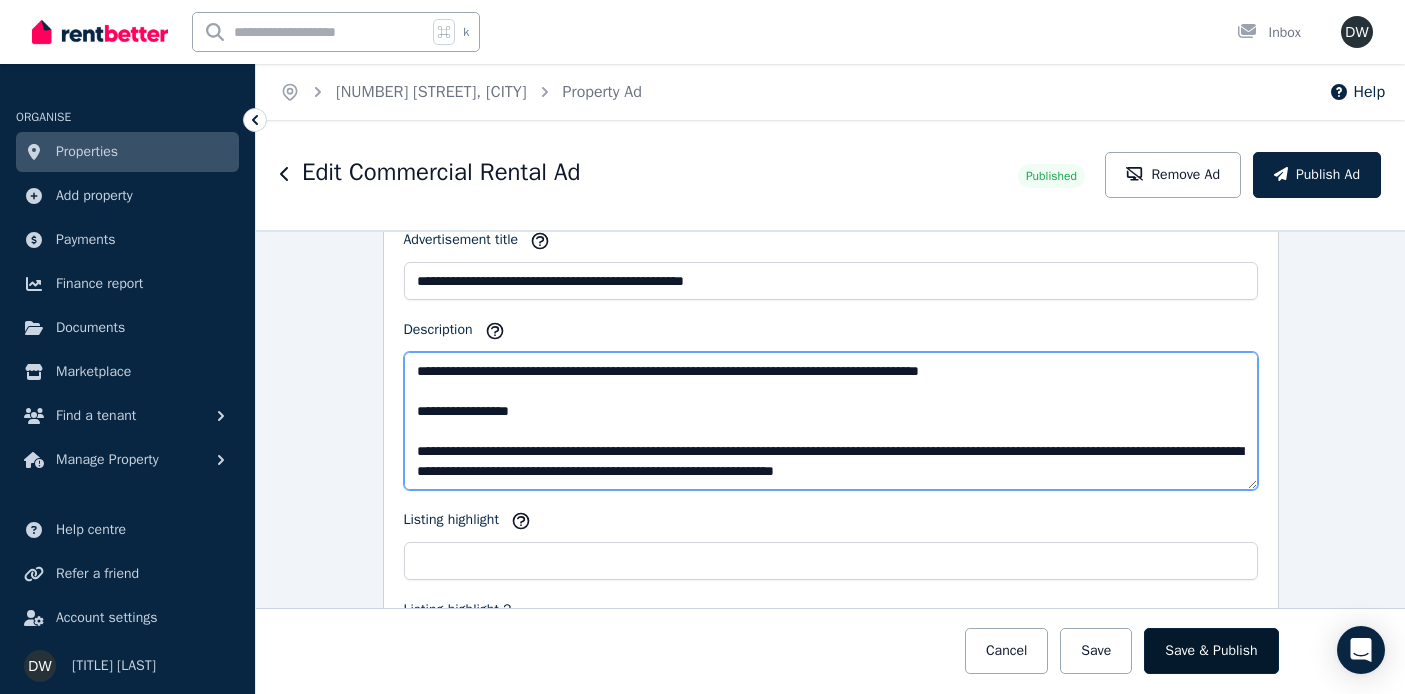 type on "**********" 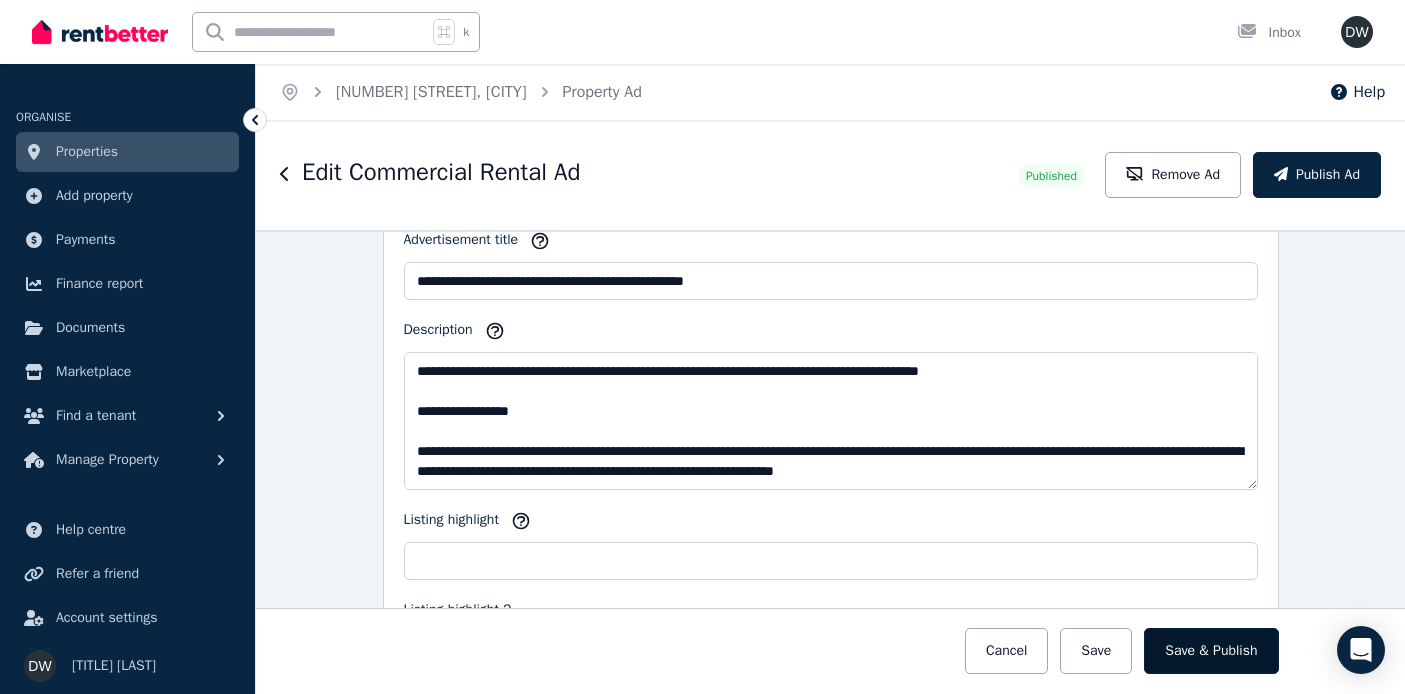 click on "Save & Publish" at bounding box center [1211, 651] 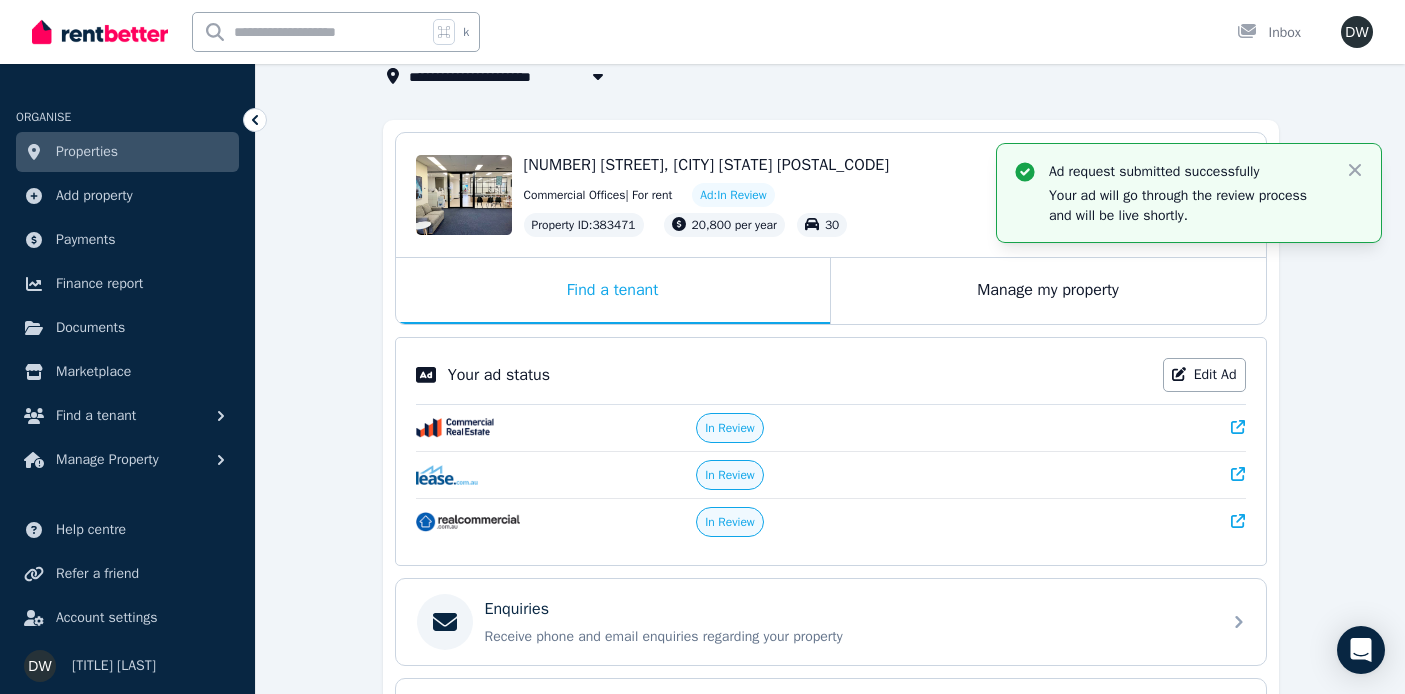 scroll, scrollTop: 0, scrollLeft: 0, axis: both 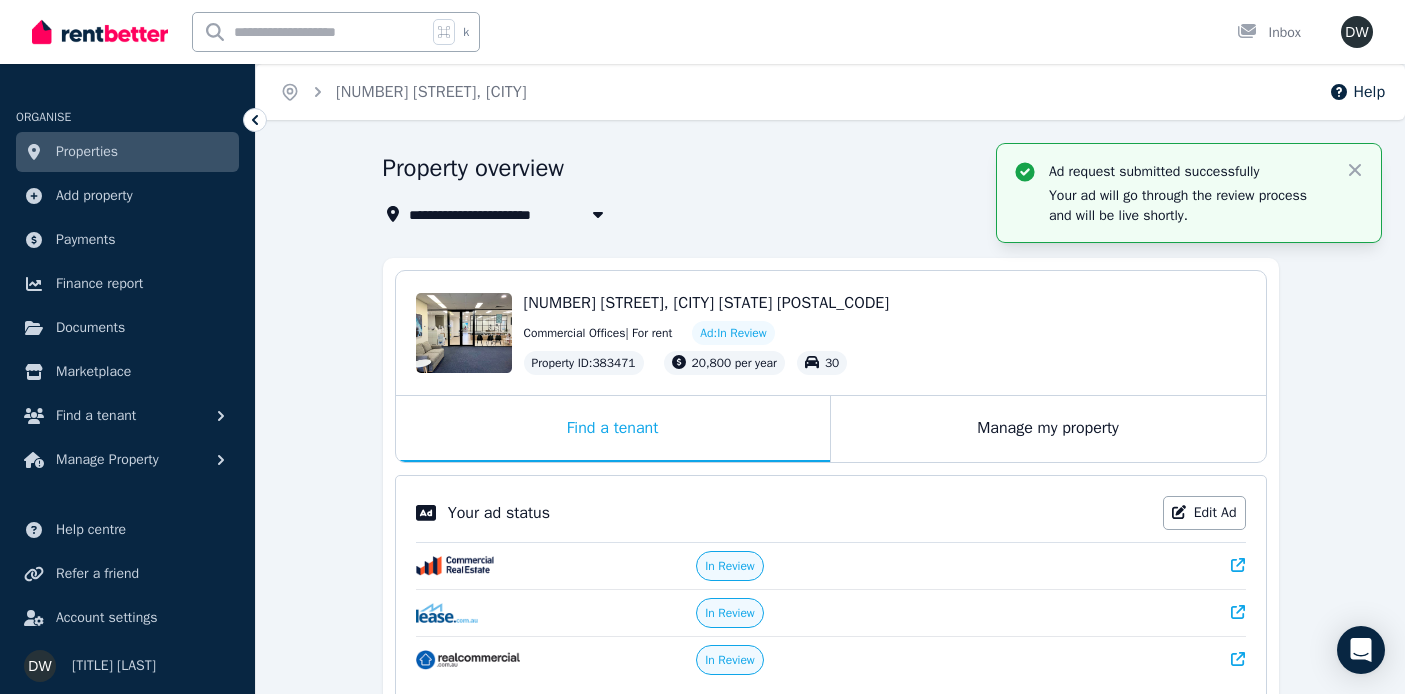 click on "Properties" at bounding box center (87, 152) 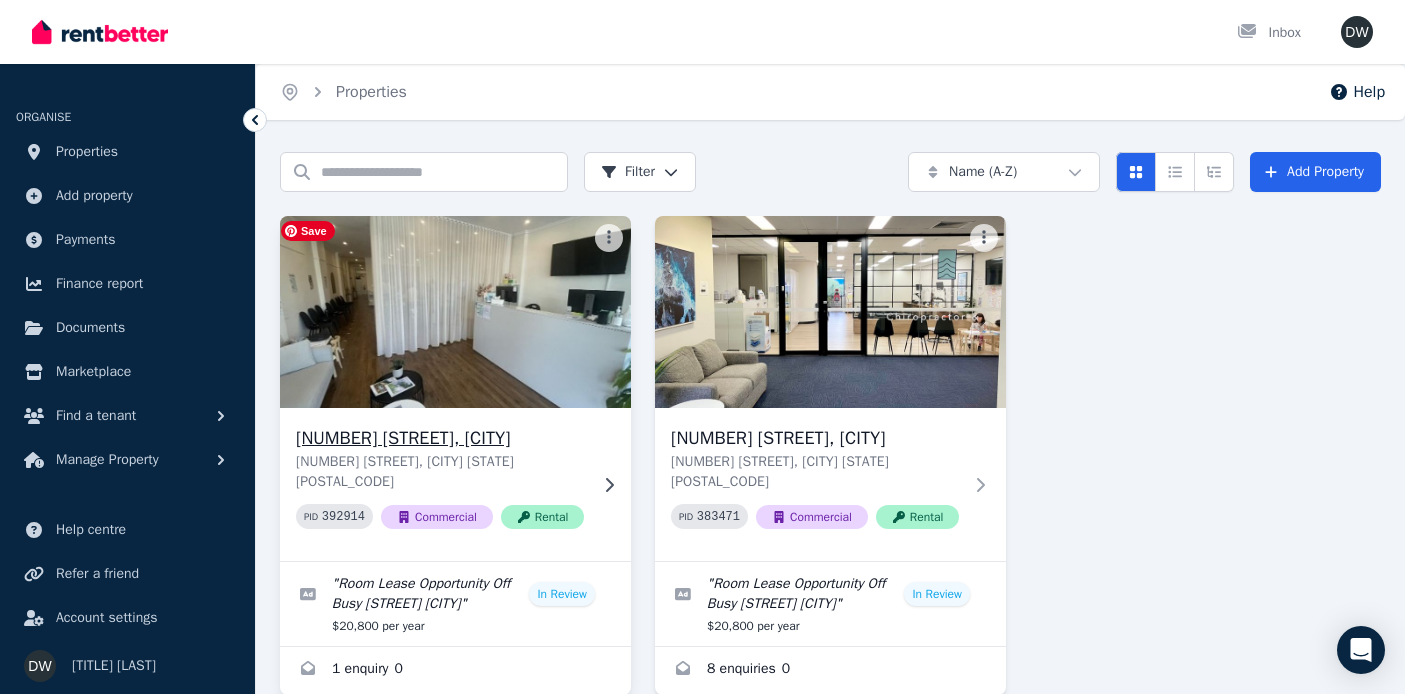 click at bounding box center (455, 312) 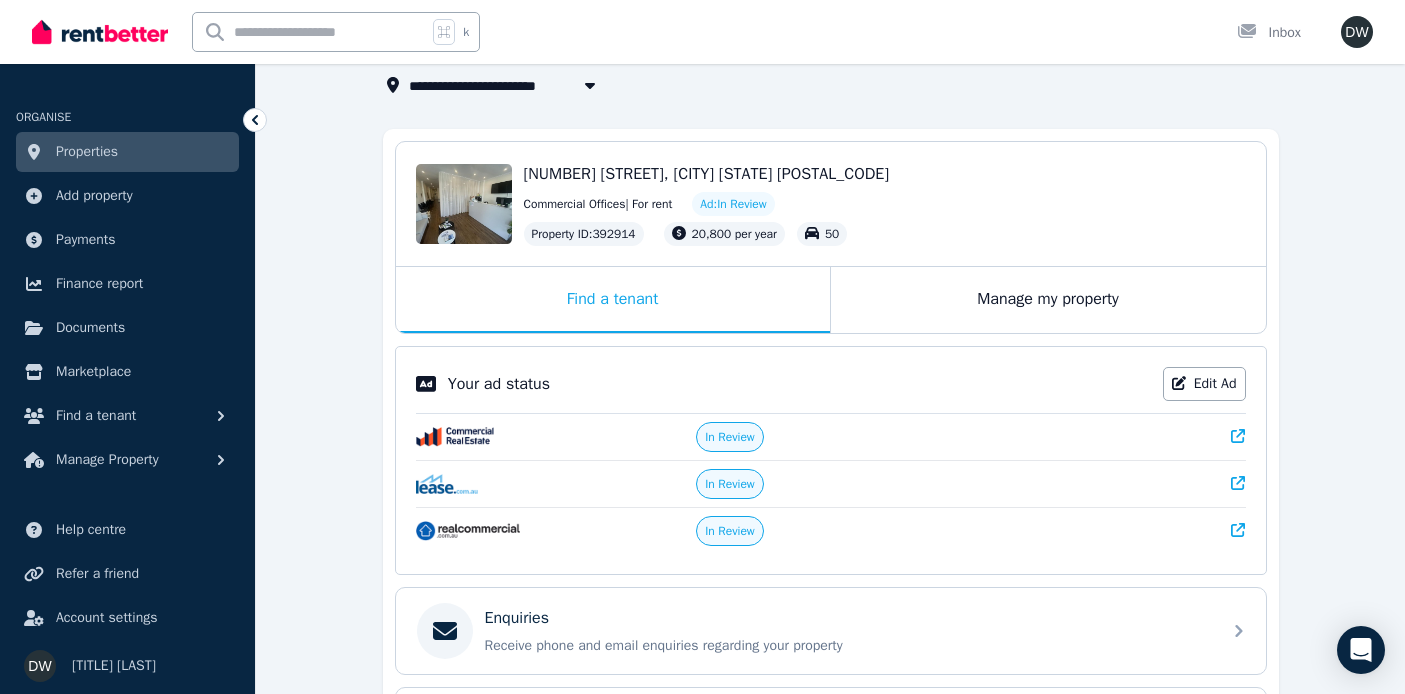 scroll, scrollTop: 298, scrollLeft: 0, axis: vertical 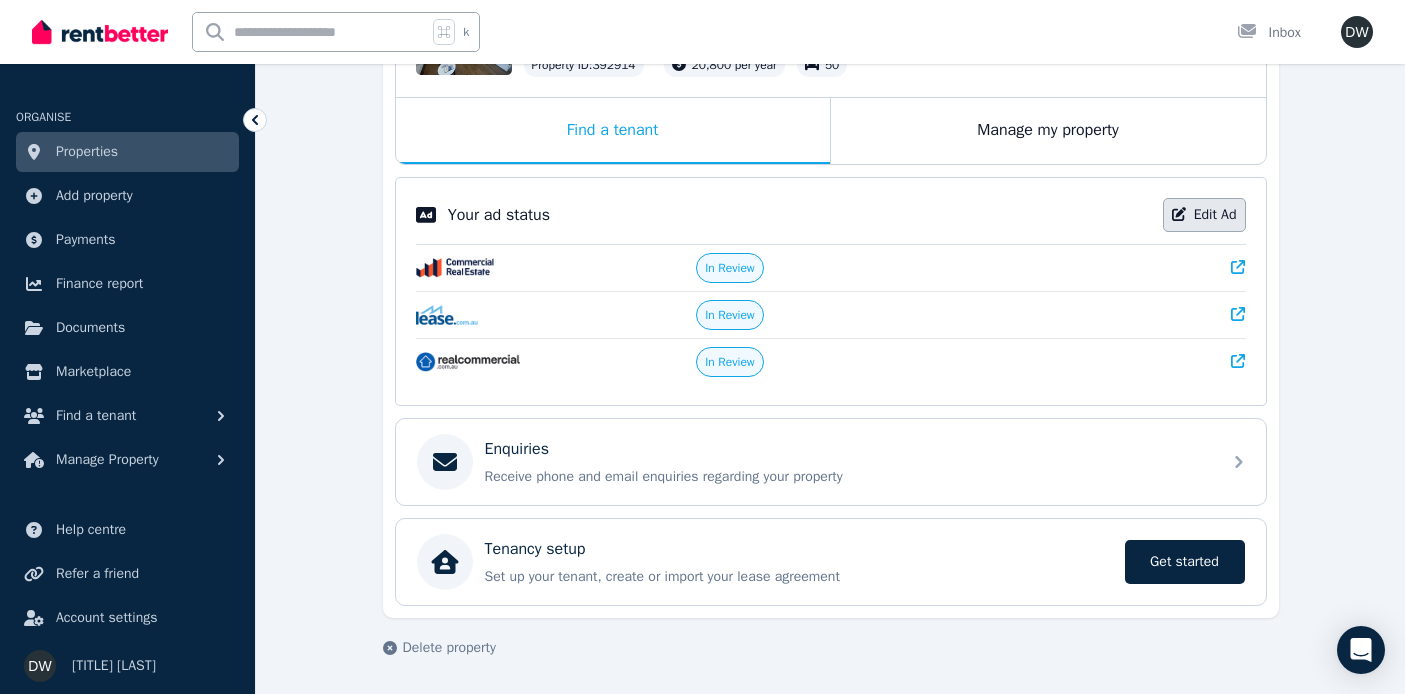 click on "Edit Ad" at bounding box center [1204, 215] 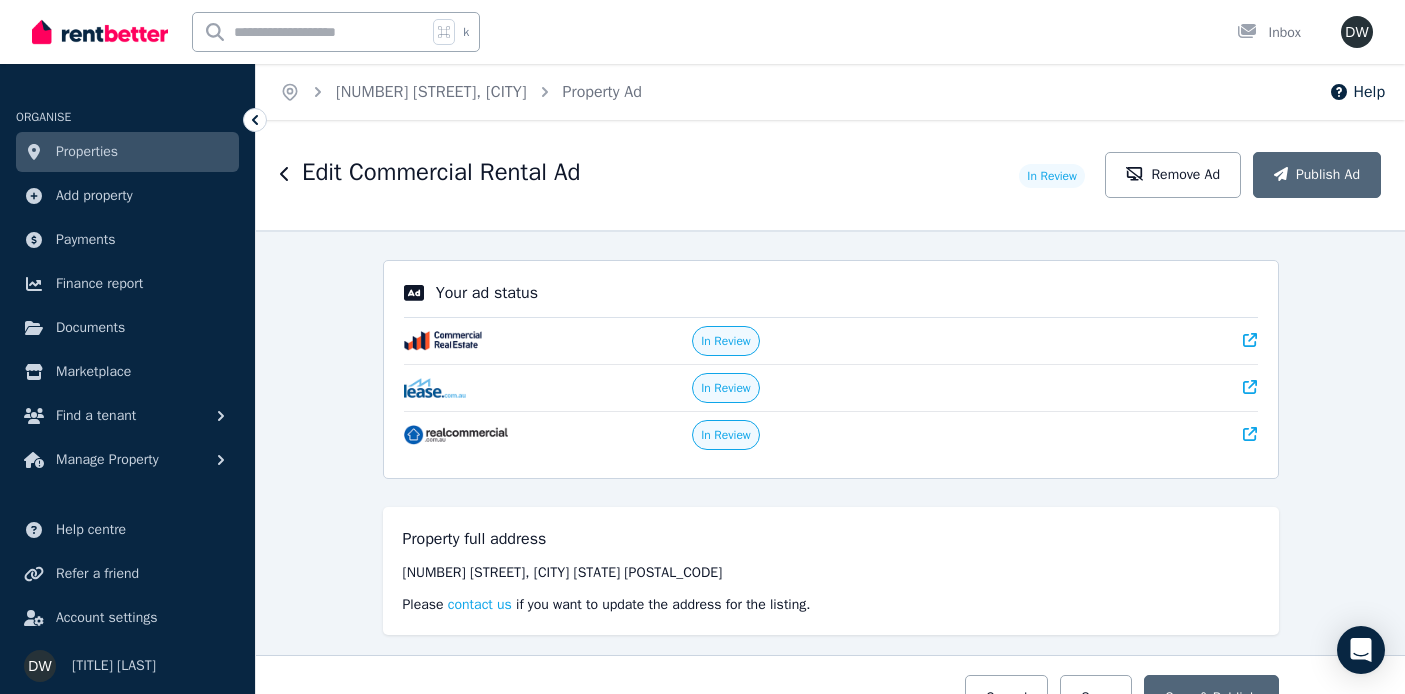 scroll, scrollTop: 0, scrollLeft: 0, axis: both 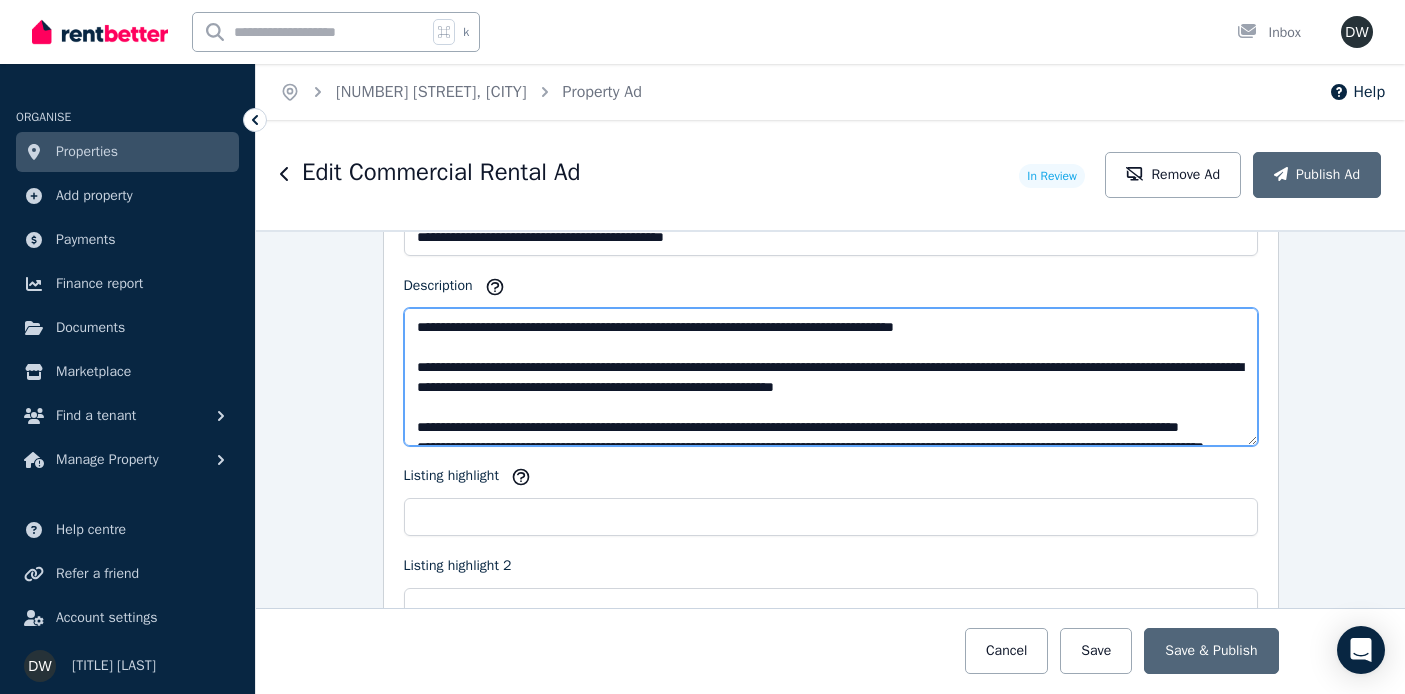 click on "Description" at bounding box center (831, 377) 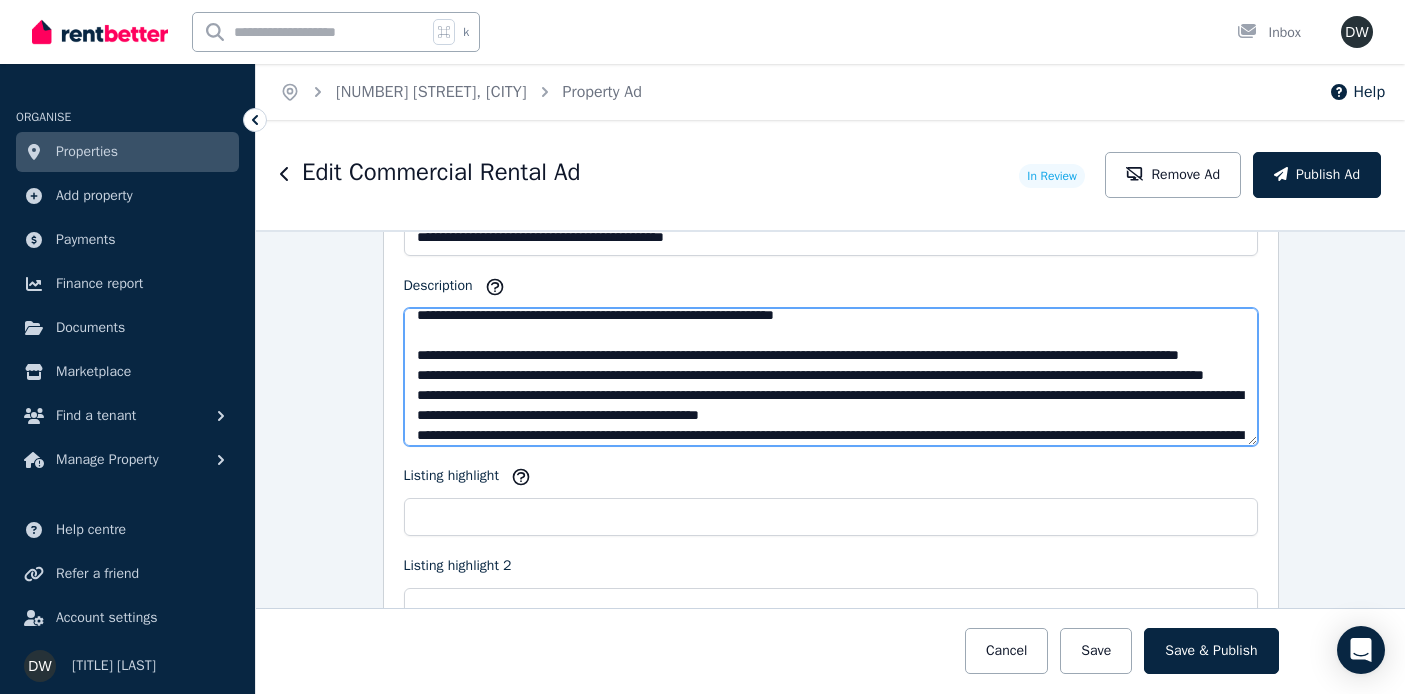 scroll, scrollTop: 0, scrollLeft: 0, axis: both 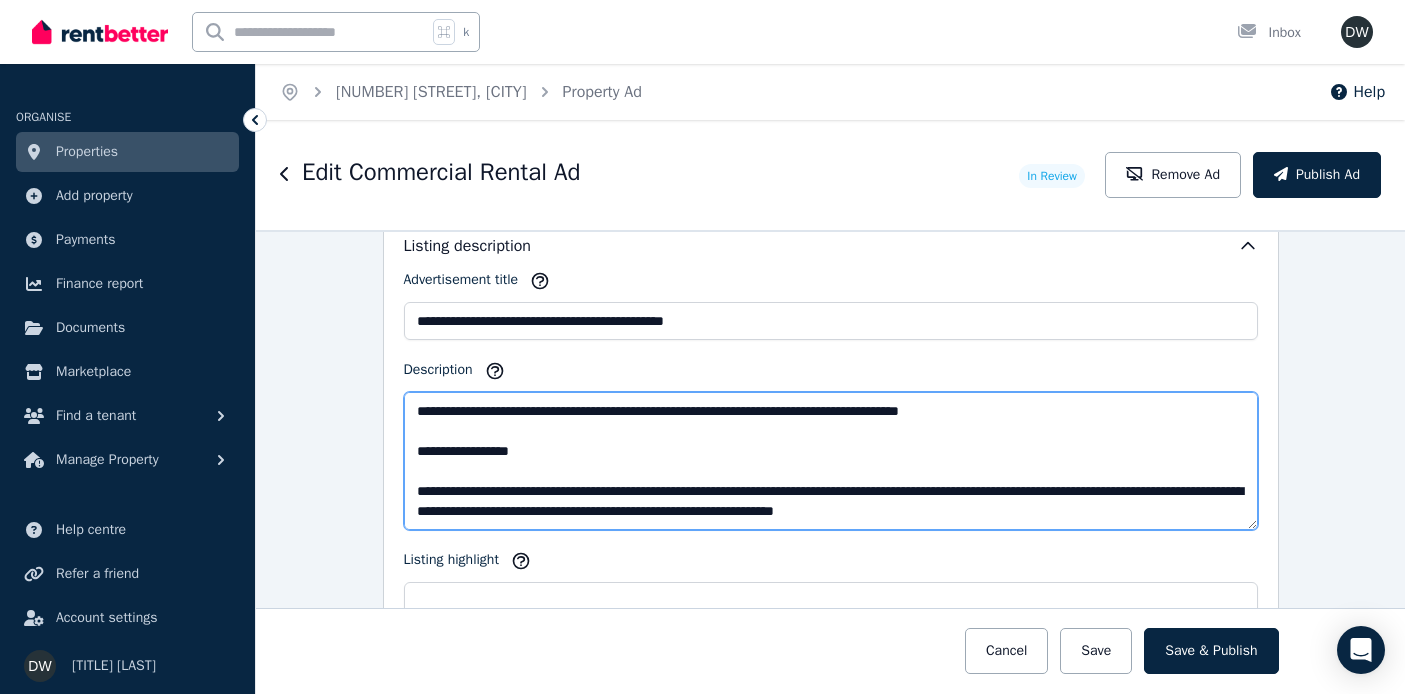 click on "Description" at bounding box center [831, 461] 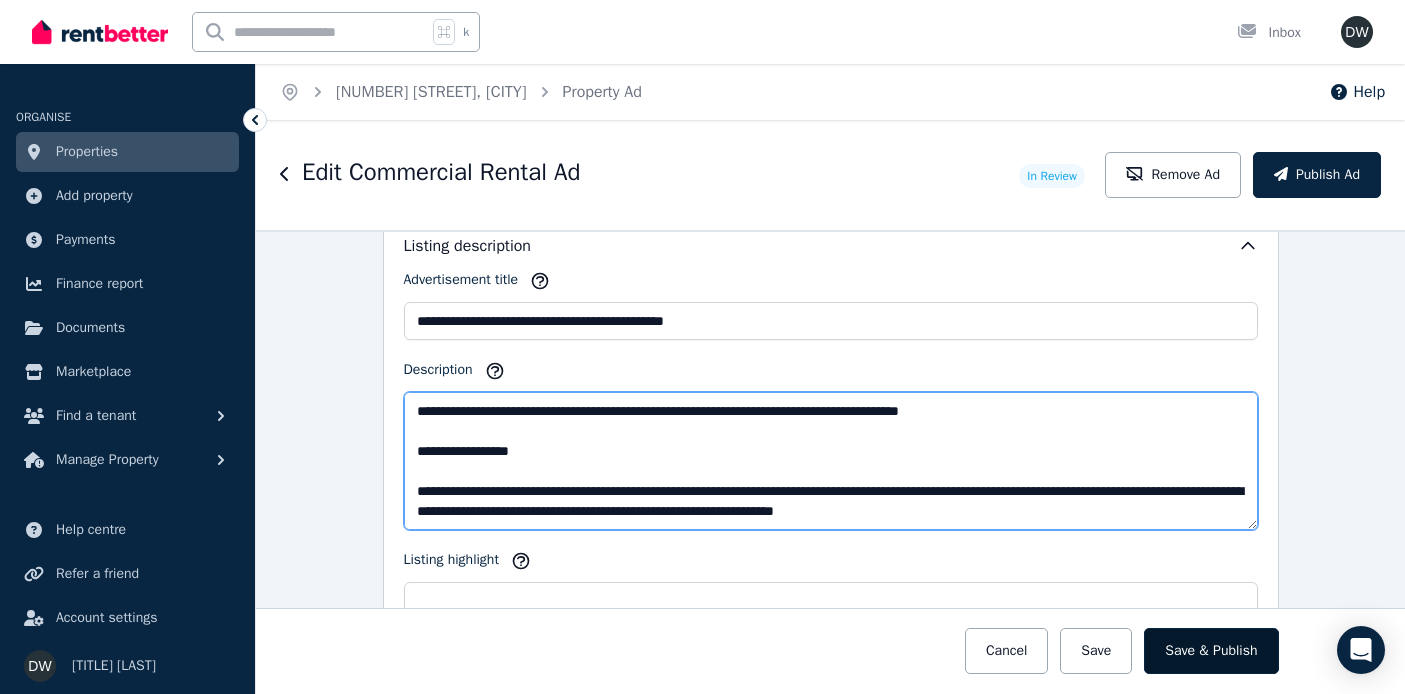 type on "**********" 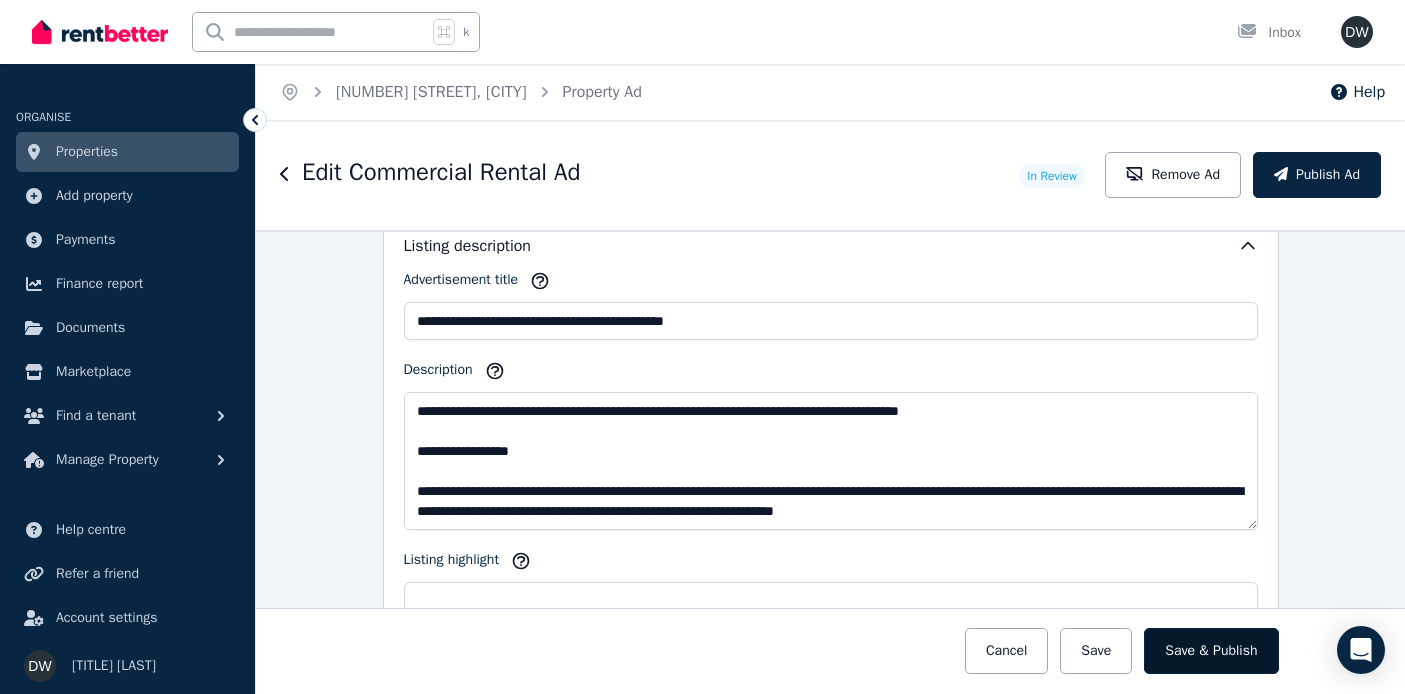 click on "Save & Publish" at bounding box center (1211, 651) 